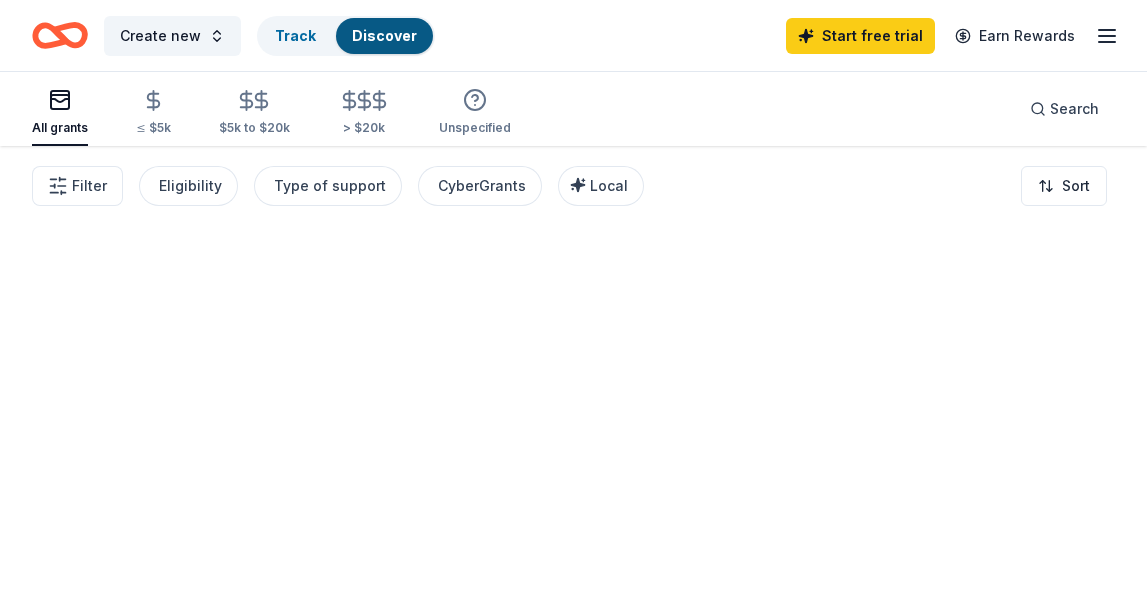scroll, scrollTop: 0, scrollLeft: 0, axis: both 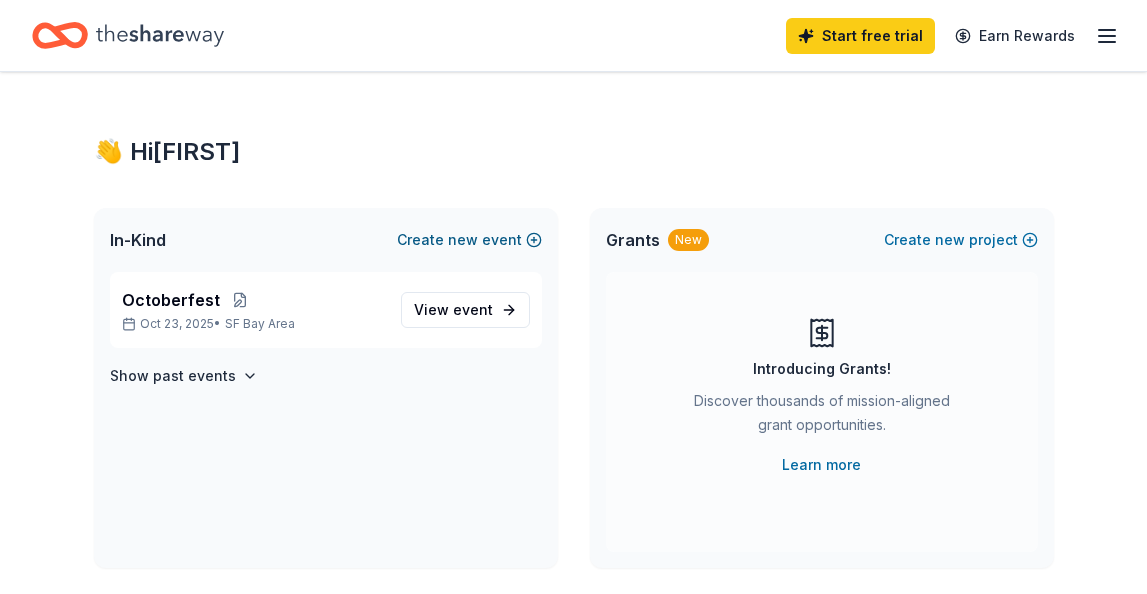 click on "new" at bounding box center (463, 240) 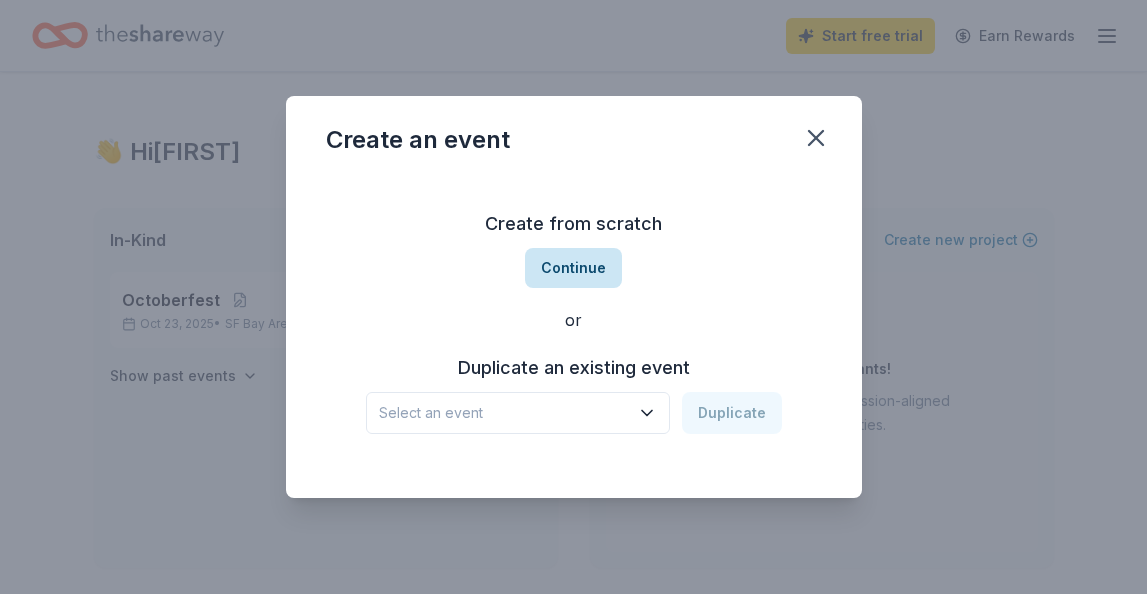 click on "Continue" at bounding box center (573, 268) 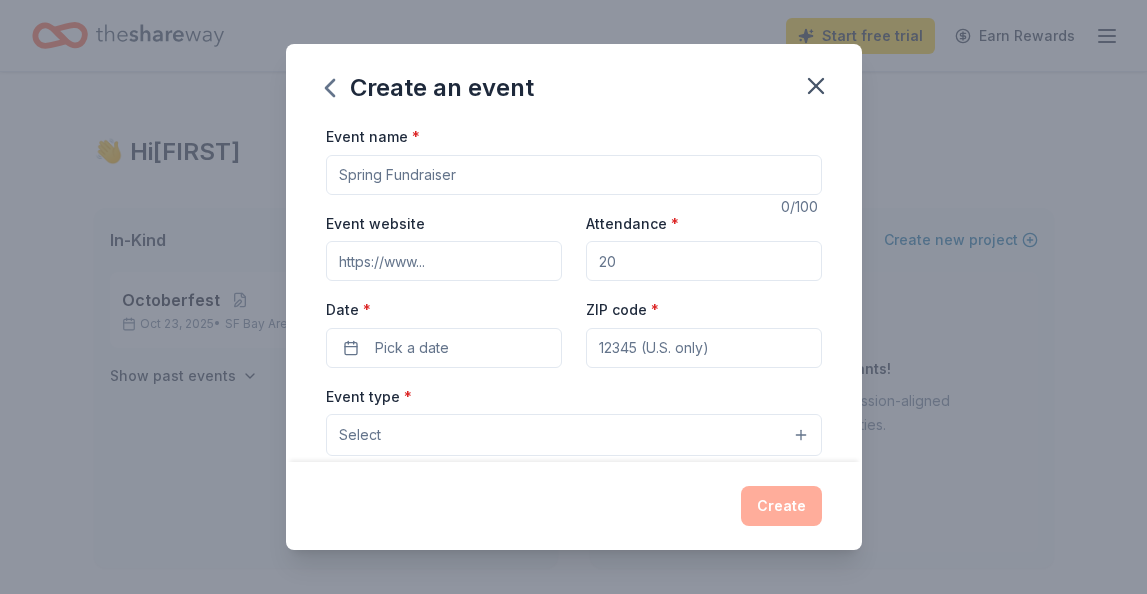 click on "Event name *" at bounding box center [574, 175] 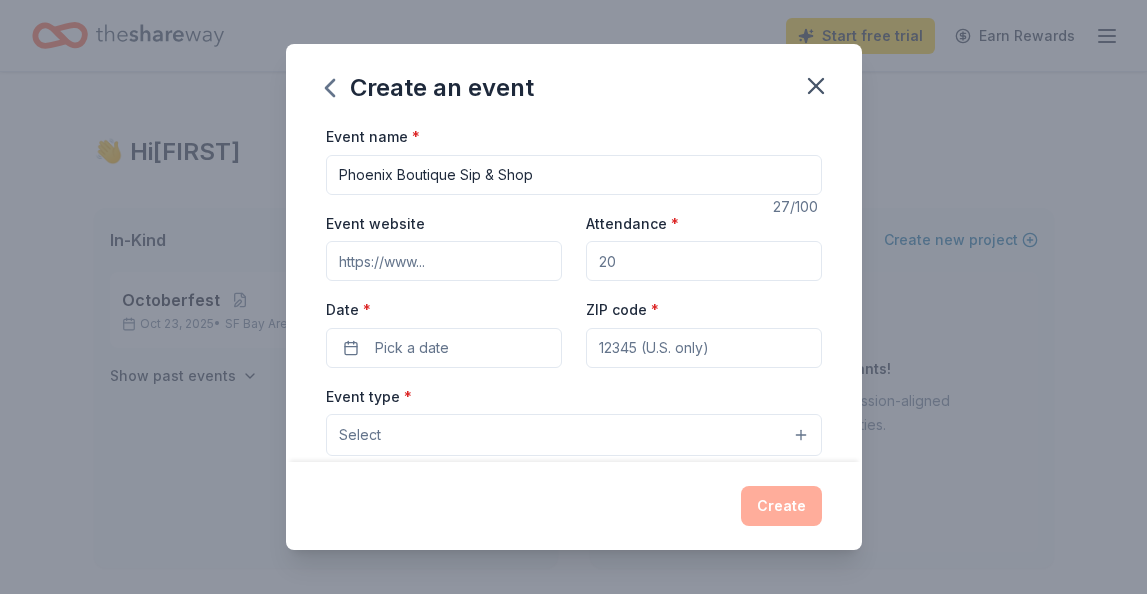 scroll, scrollTop: 1, scrollLeft: 0, axis: vertical 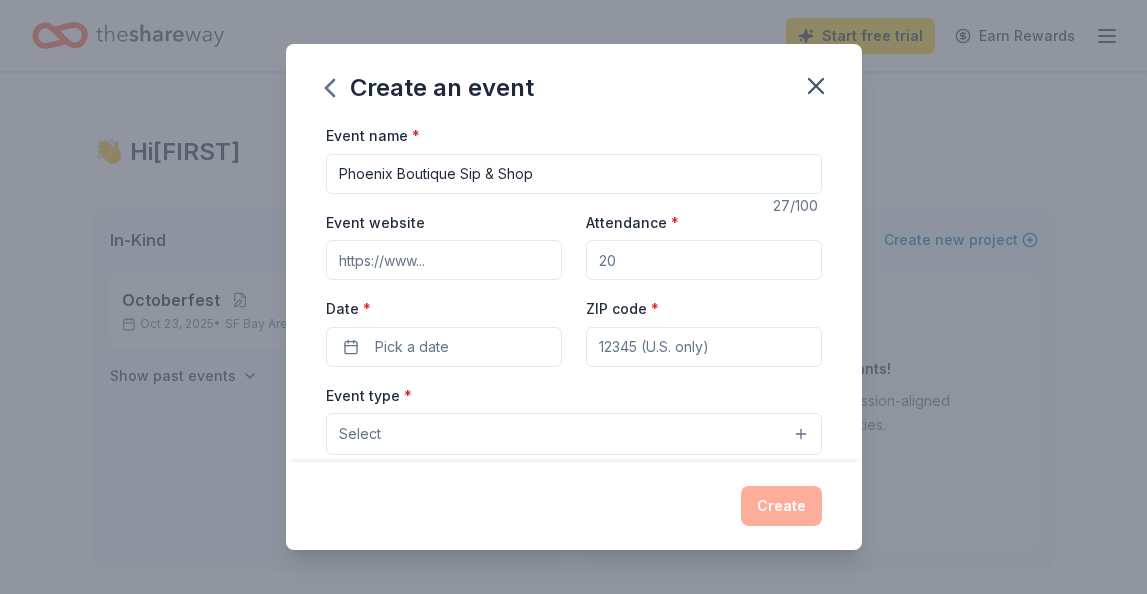 type on "Phoenix Boutique Sip & Shop" 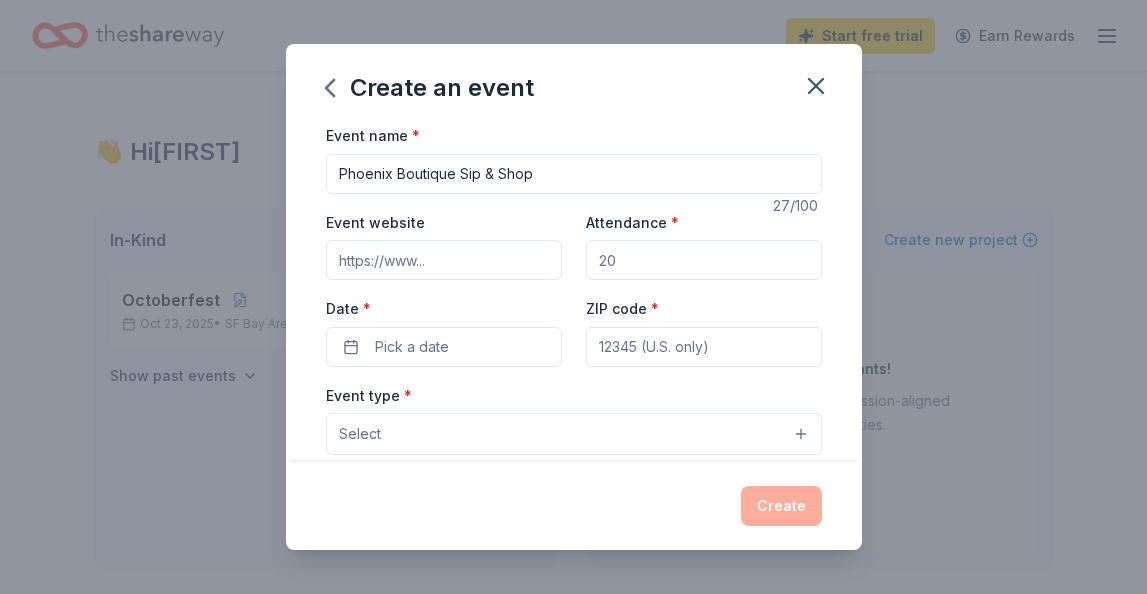 type on "rowanbranch.org" 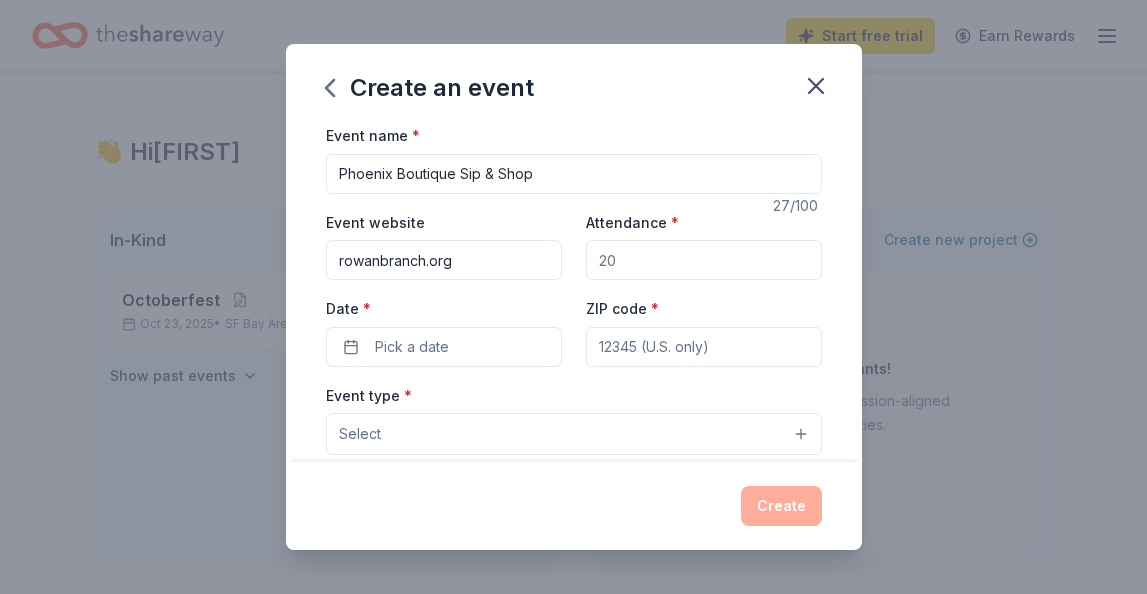 click on "Attendance *" at bounding box center (704, 260) 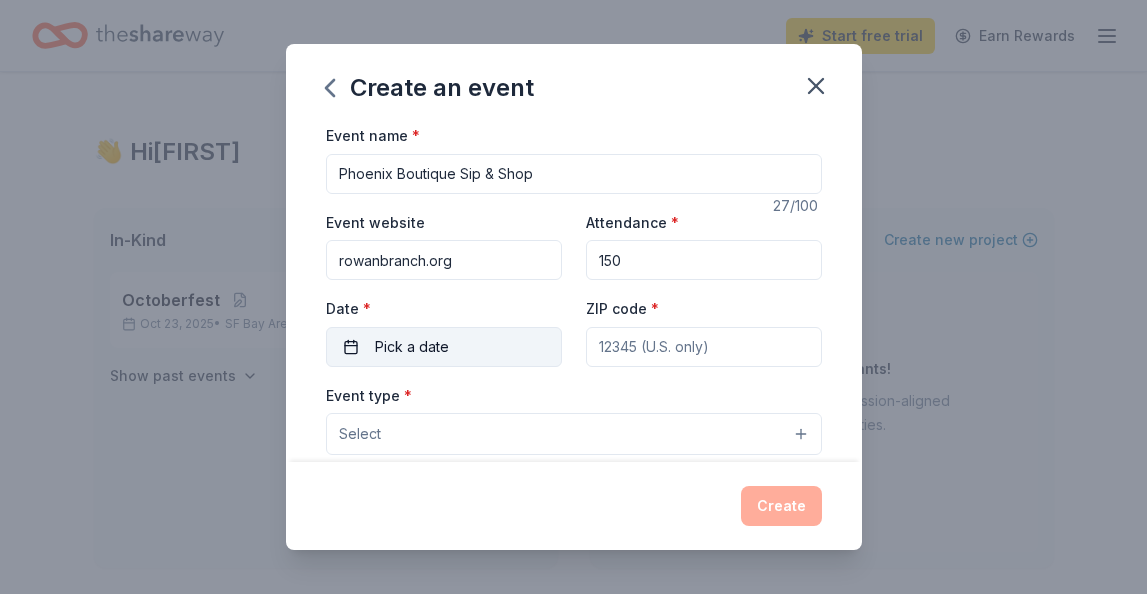 click on "Pick a date" at bounding box center (444, 347) 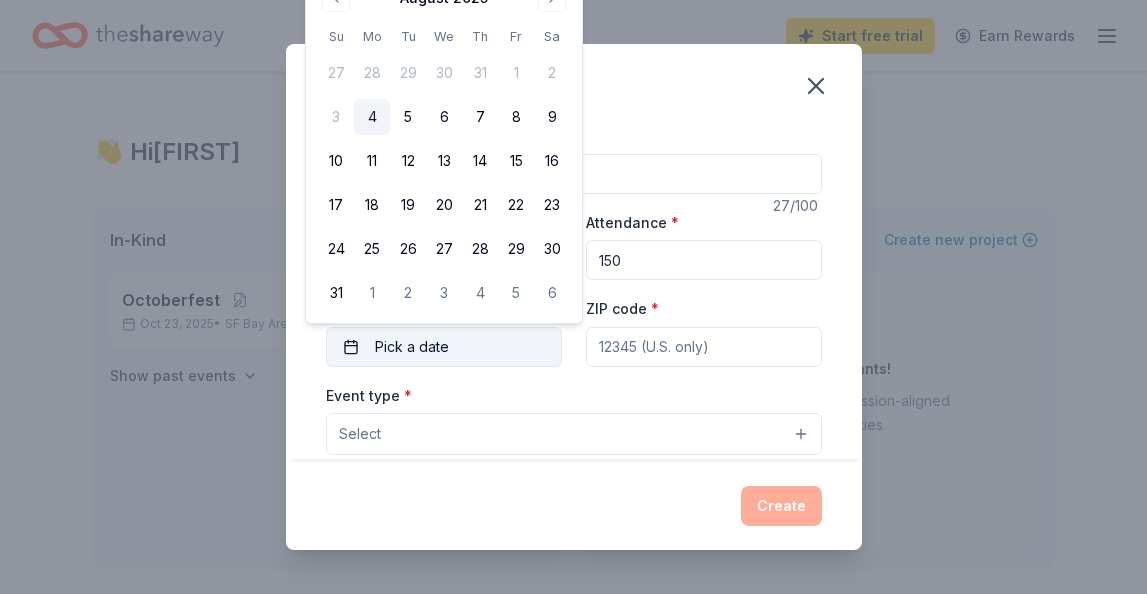 scroll, scrollTop: 0, scrollLeft: 0, axis: both 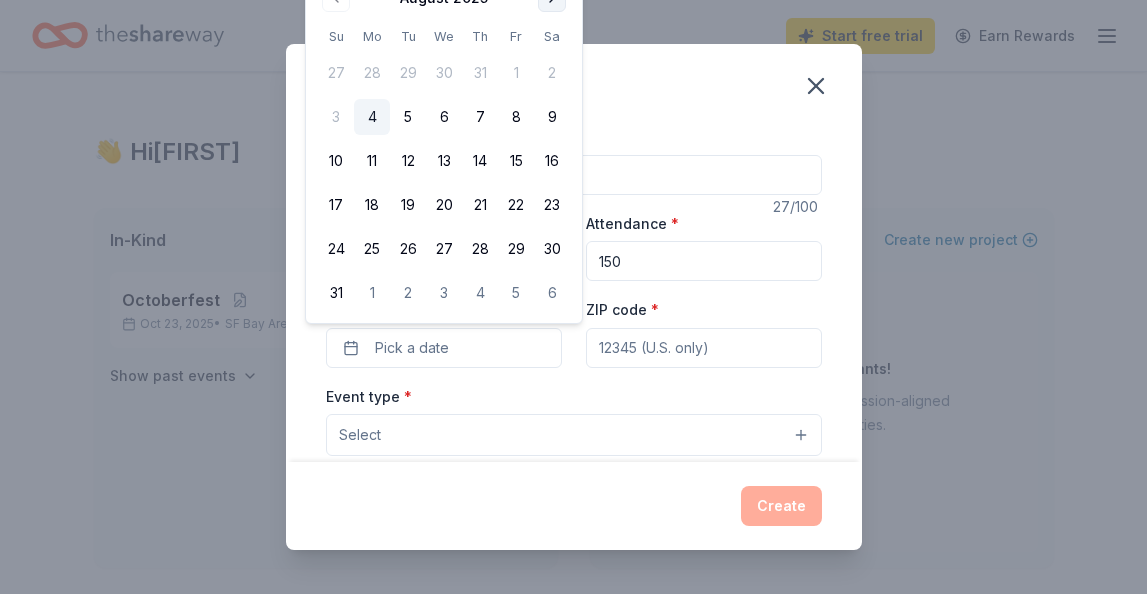 click at bounding box center (552, -2) 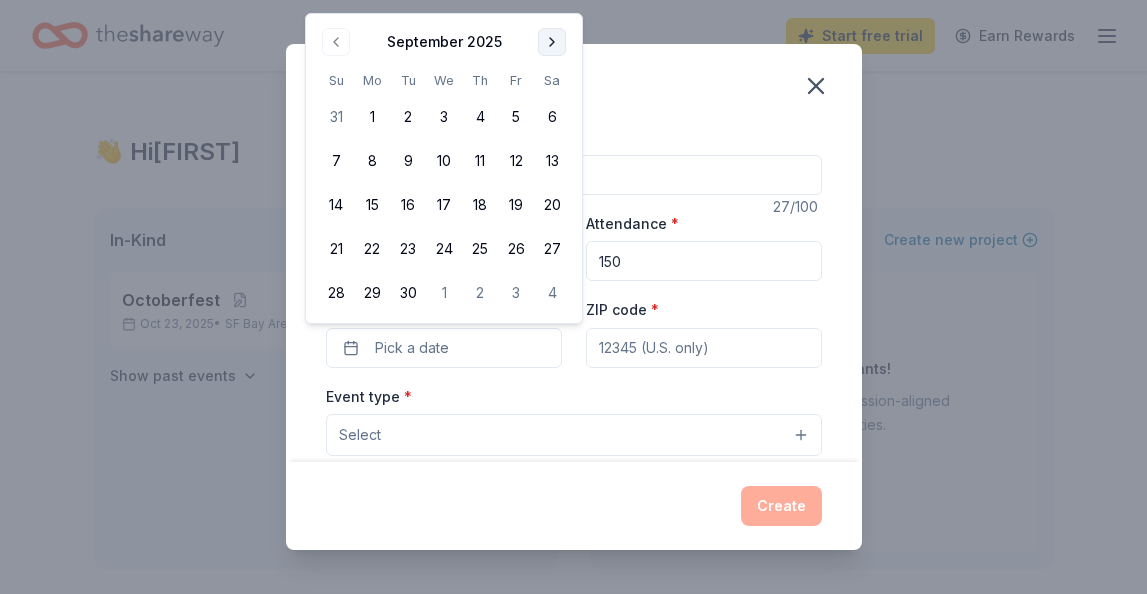 click at bounding box center (552, 42) 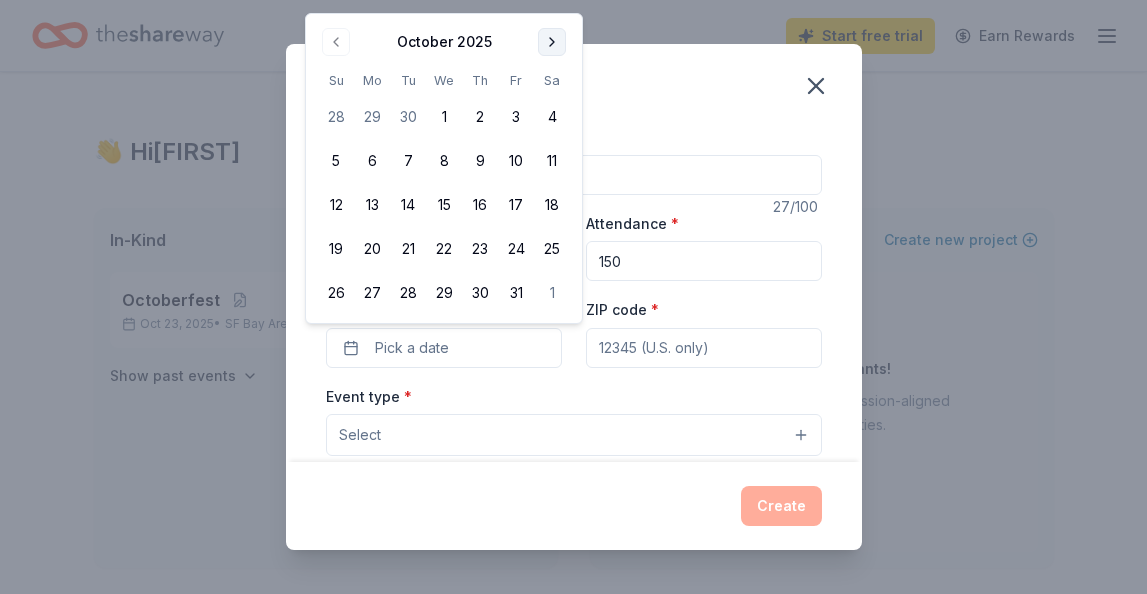 click at bounding box center [552, 42] 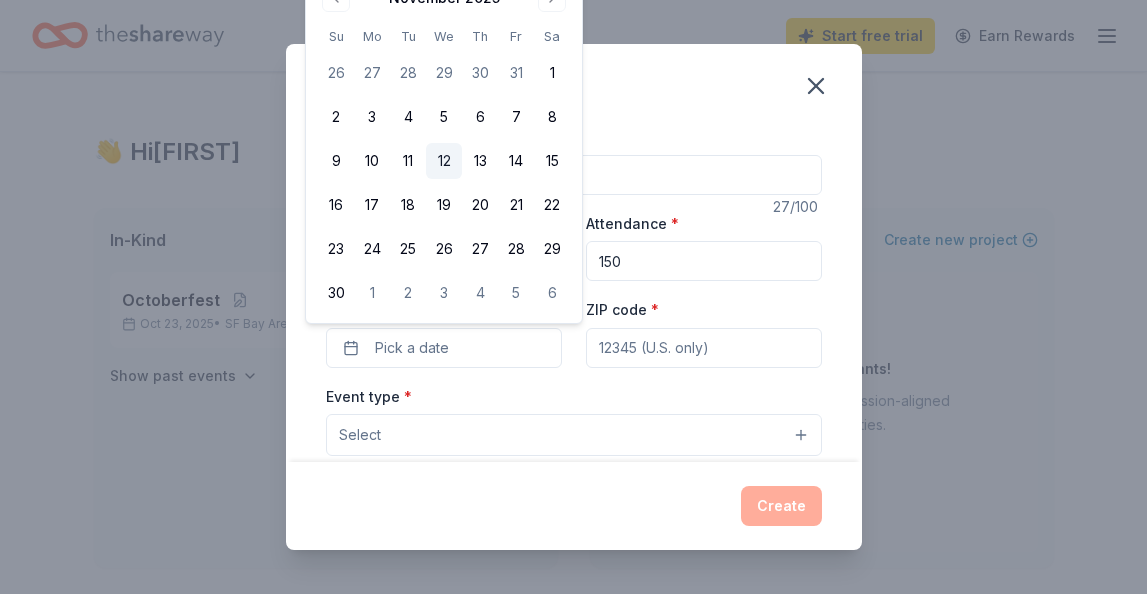 click on "12" at bounding box center [444, 161] 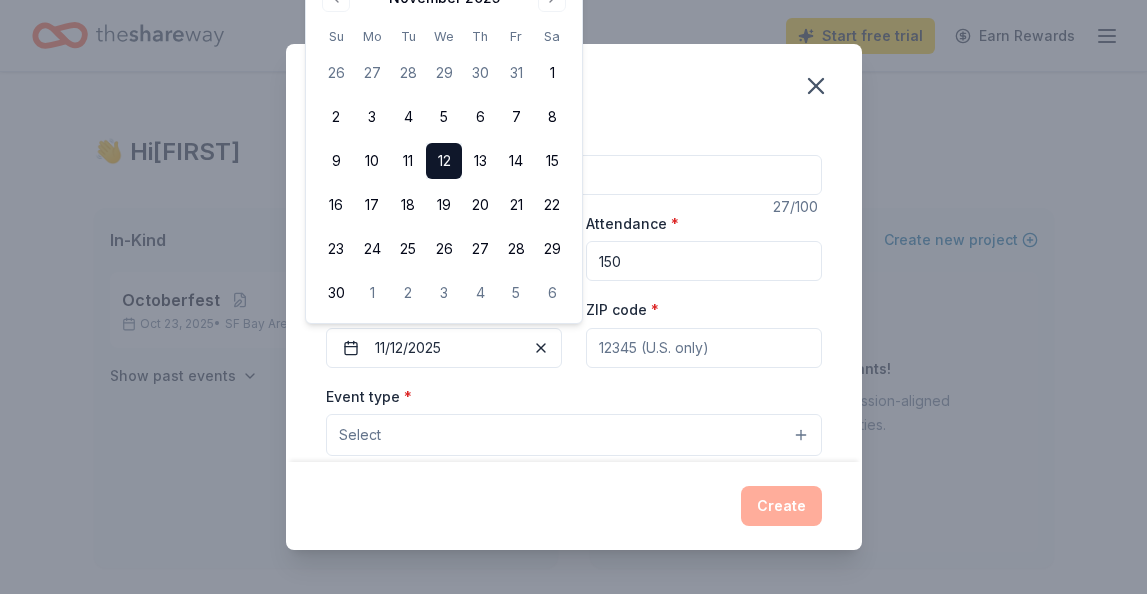 click on "Event name * Phoenix Boutique Sip & Shop 27 /100 Event website rowanbranch.org Attendance * 150 Date * 11/12/2025 ZIP code * Event type * Select Demographic Select We use this information to help brands find events with their target demographic to sponsor their products. Mailing address Apt/unit Description What are you looking for? * Auction & raffle Meals Snacks Desserts Alcohol Beverages Send me reminders Email me reminders of donor application deadlines Recurring event" at bounding box center [574, 293] 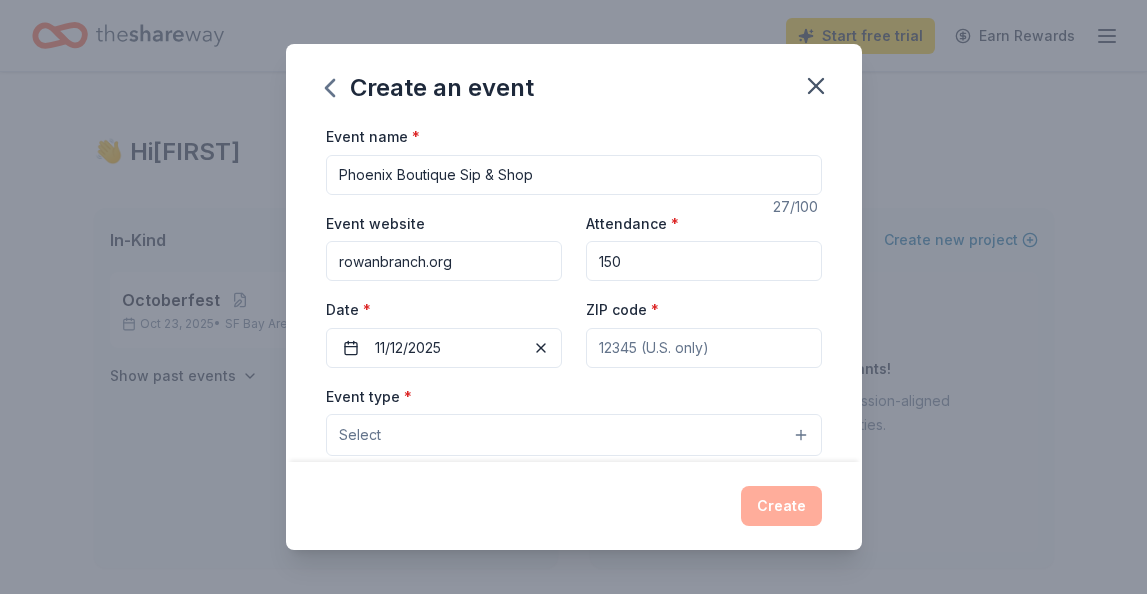 click on "150" at bounding box center (704, 261) 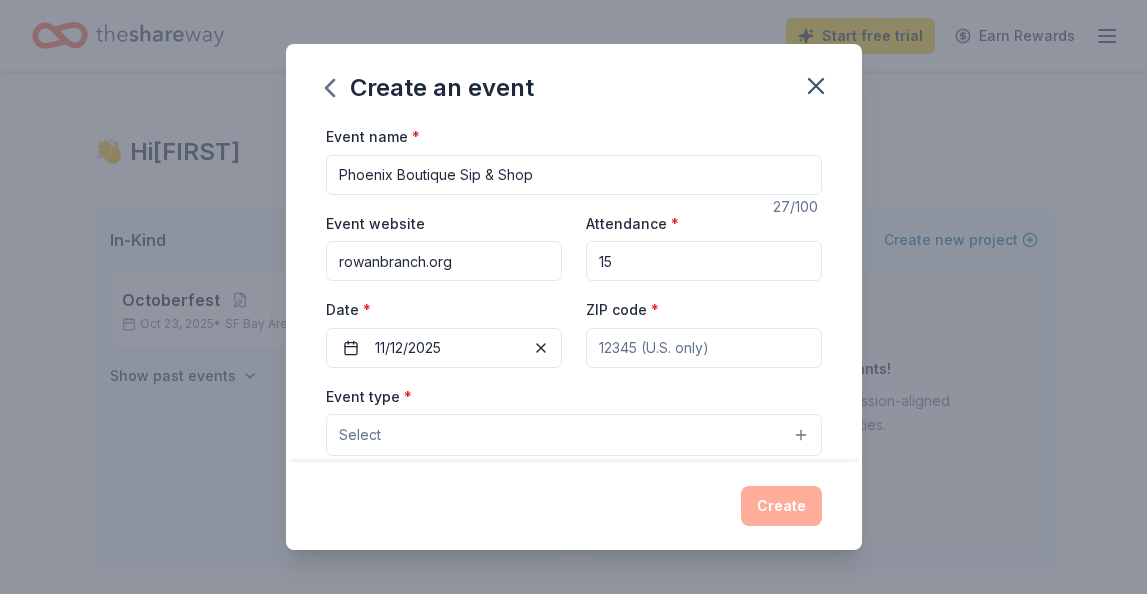 type on "1" 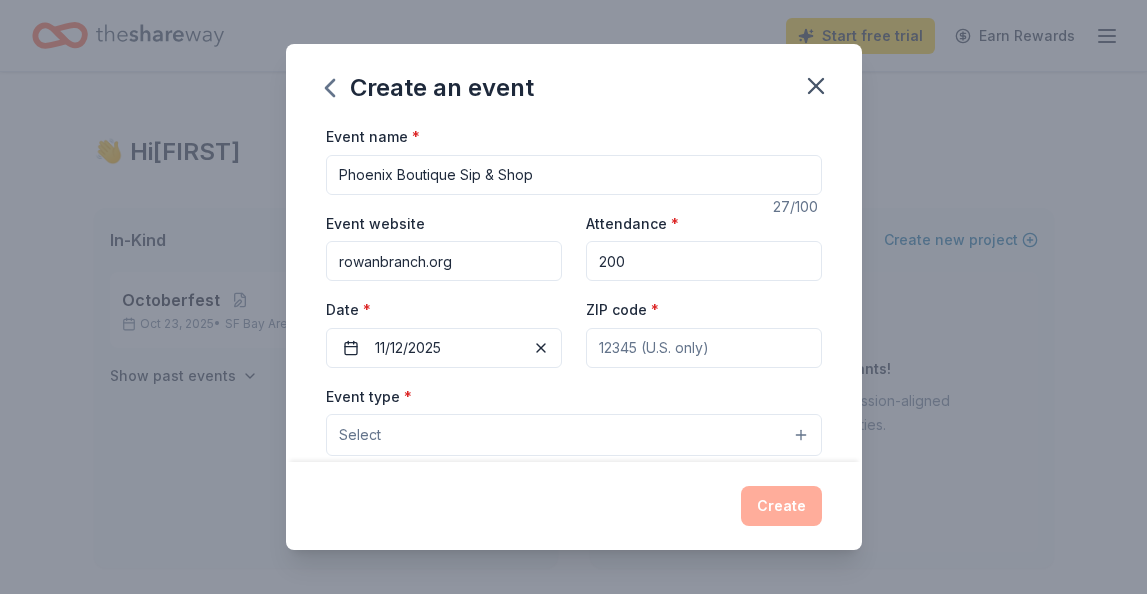 type on "200" 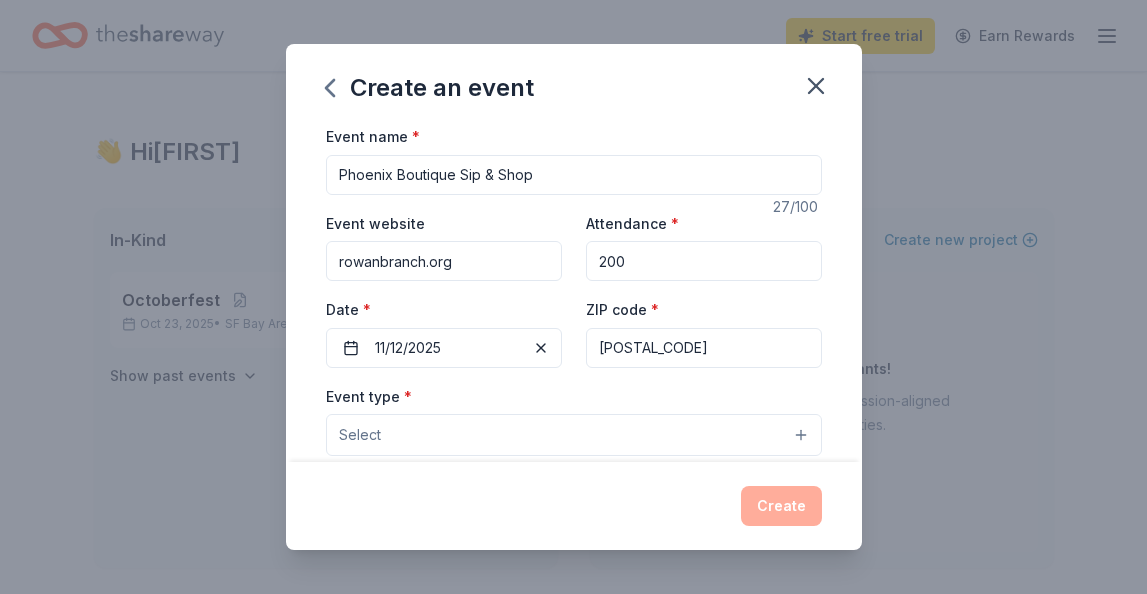 type on "94598" 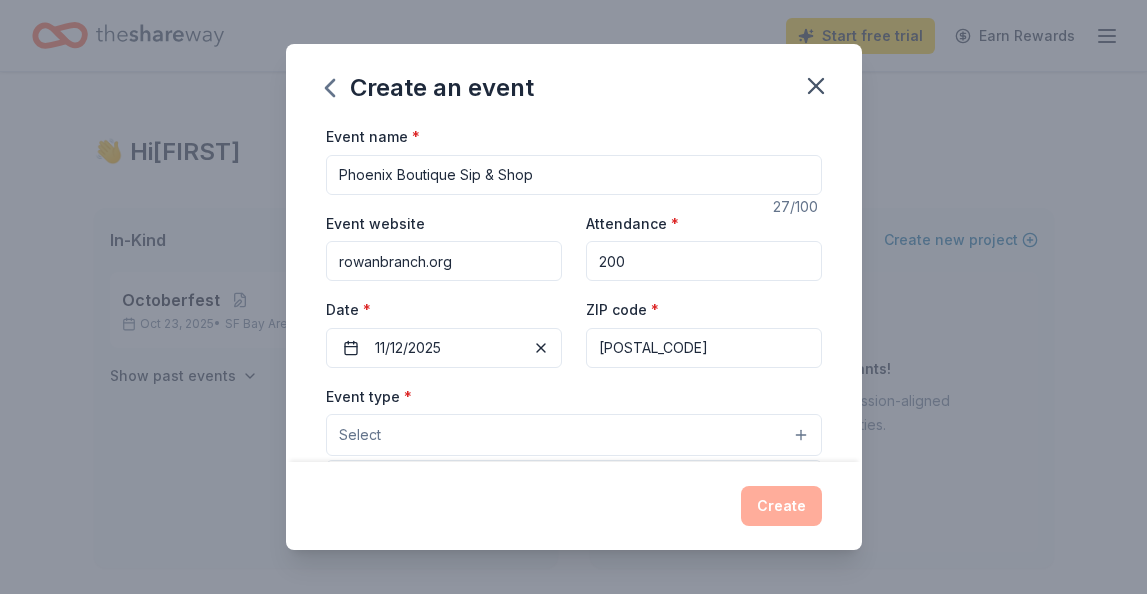 click on "Select" at bounding box center [574, 435] 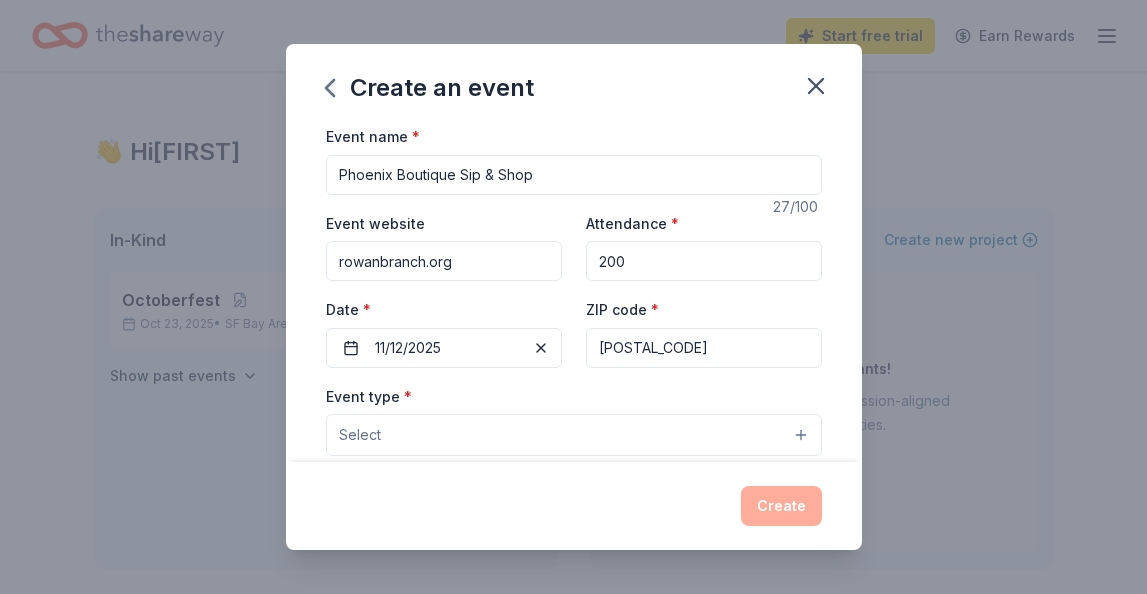 click on "Select" at bounding box center [574, 435] 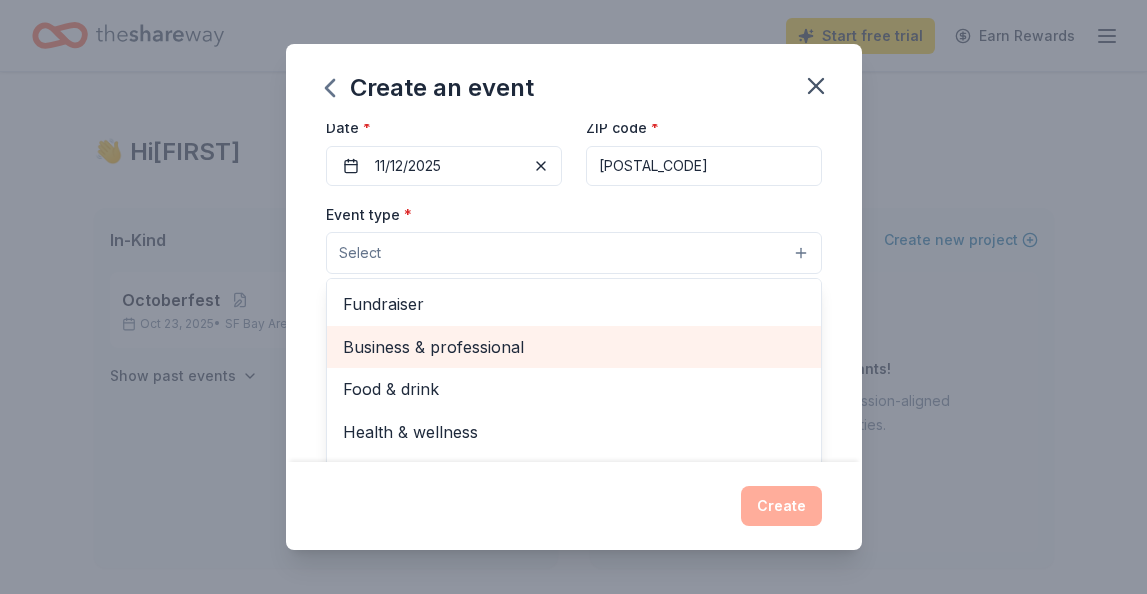 scroll, scrollTop: 180, scrollLeft: 0, axis: vertical 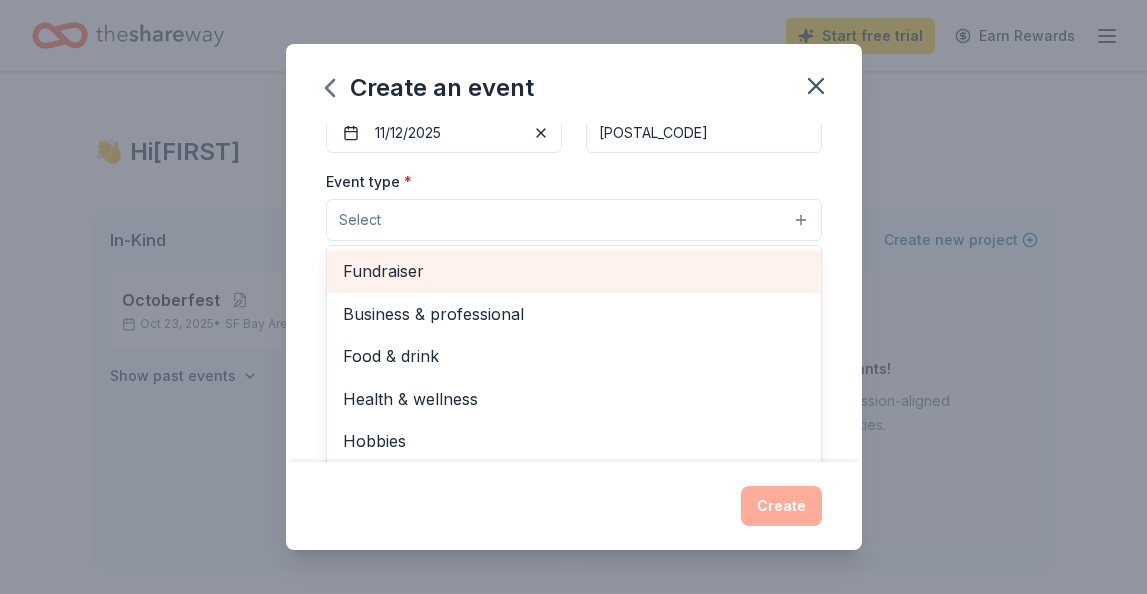 click on "Fundraiser" at bounding box center [574, 271] 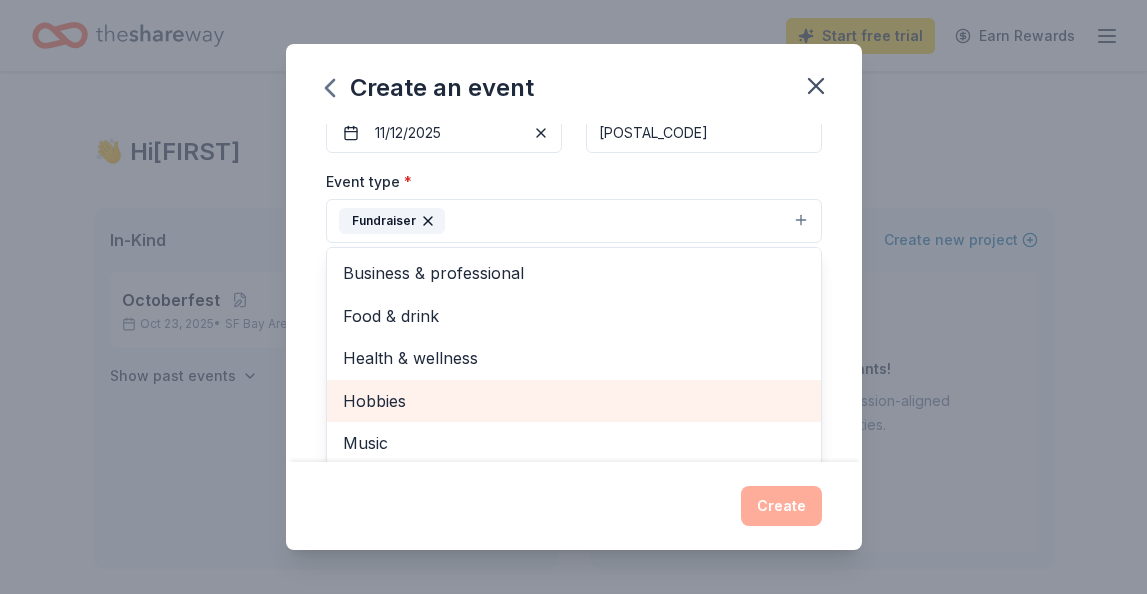 scroll, scrollTop: 24, scrollLeft: 0, axis: vertical 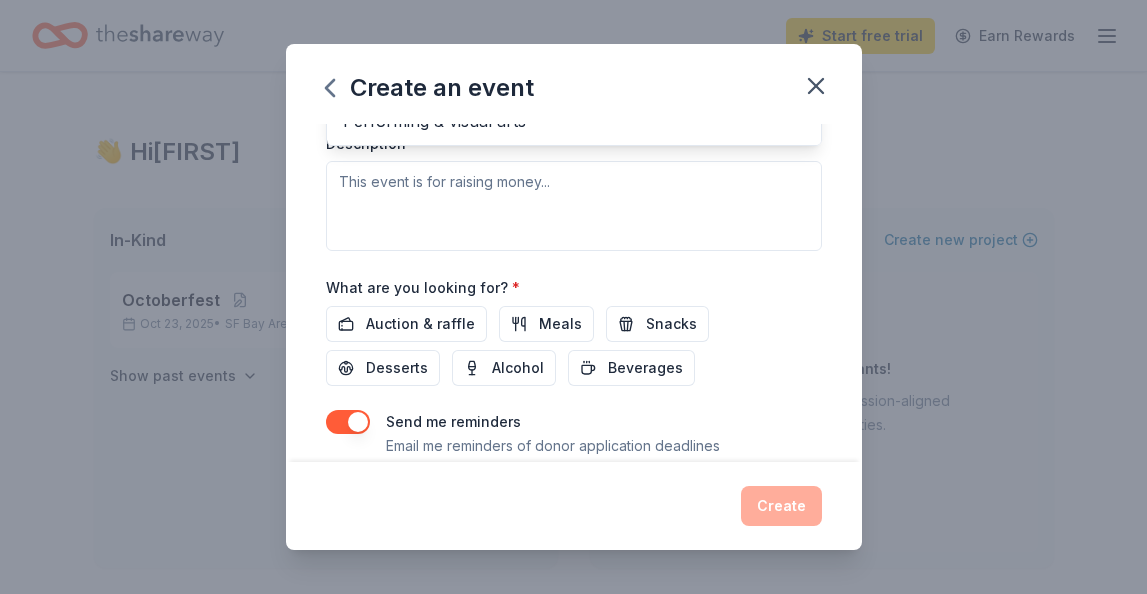 click on "Event type * Fundraiser Business & professional Food & drink Health & wellness Hobbies Music Performing & visual arts Demographic Select We use this information to help brands find events with their target demographic to sponsor their products. Mailing address Apt/unit Description" at bounding box center (574, 39) 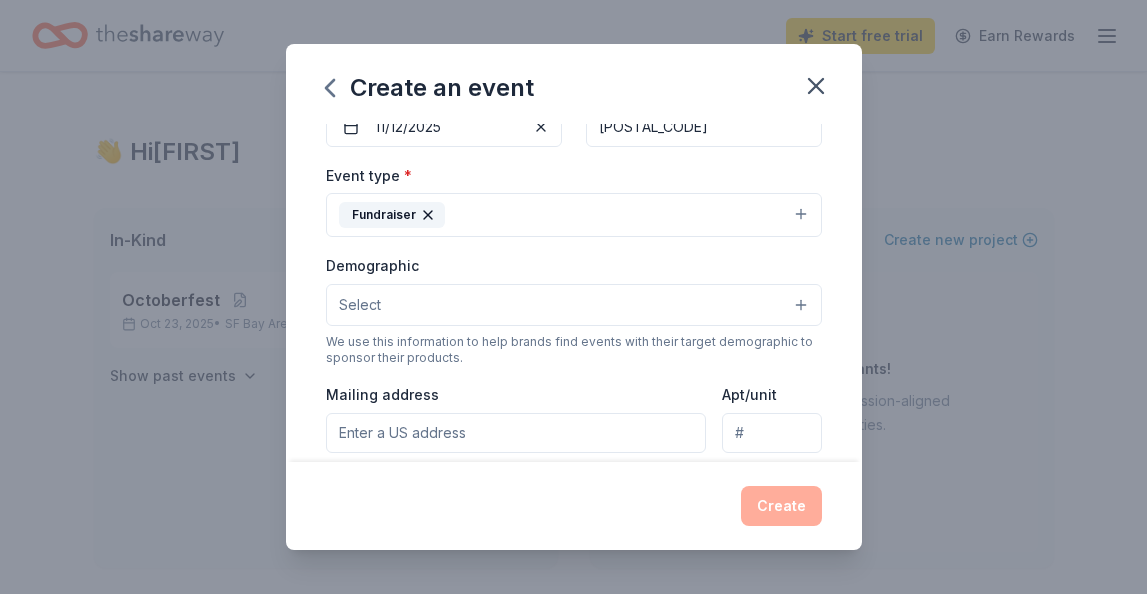 scroll, scrollTop: 212, scrollLeft: 0, axis: vertical 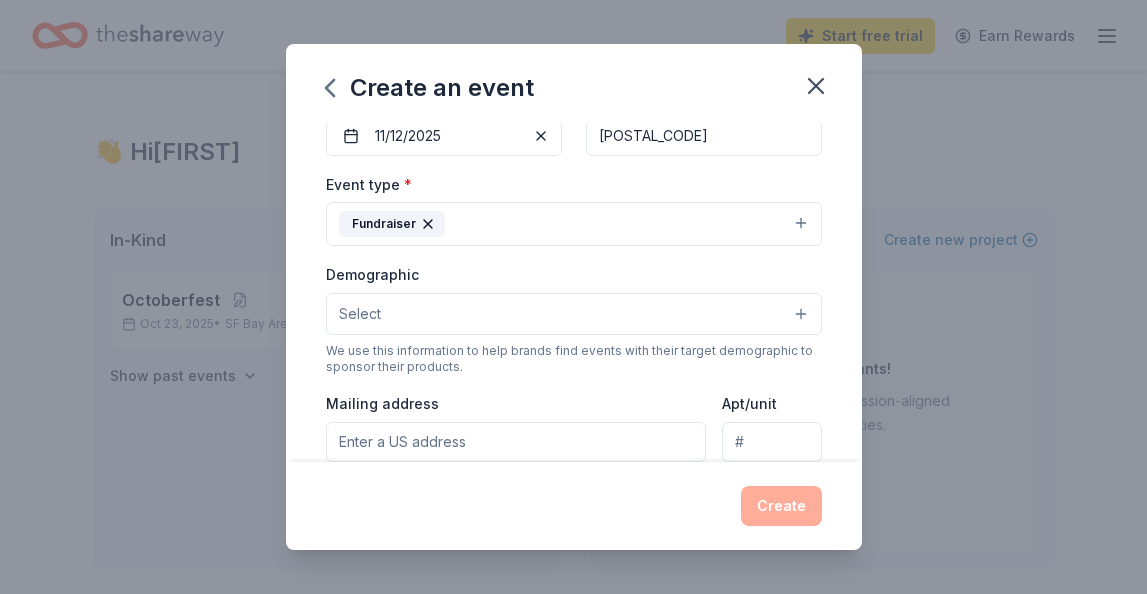 click on "Select" at bounding box center [574, 314] 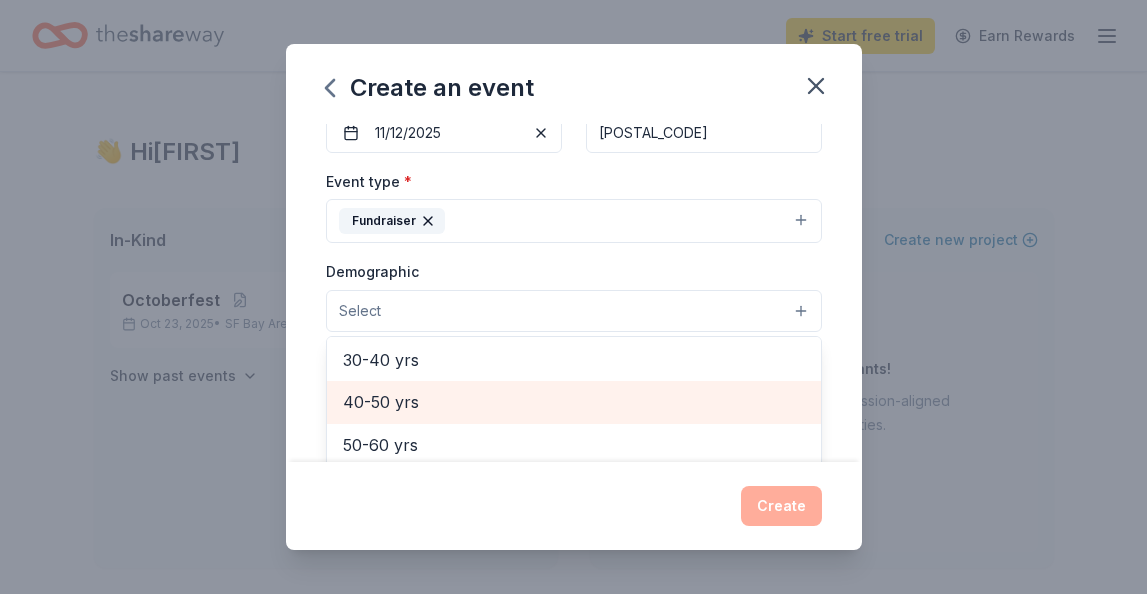 scroll, scrollTop: 0, scrollLeft: 0, axis: both 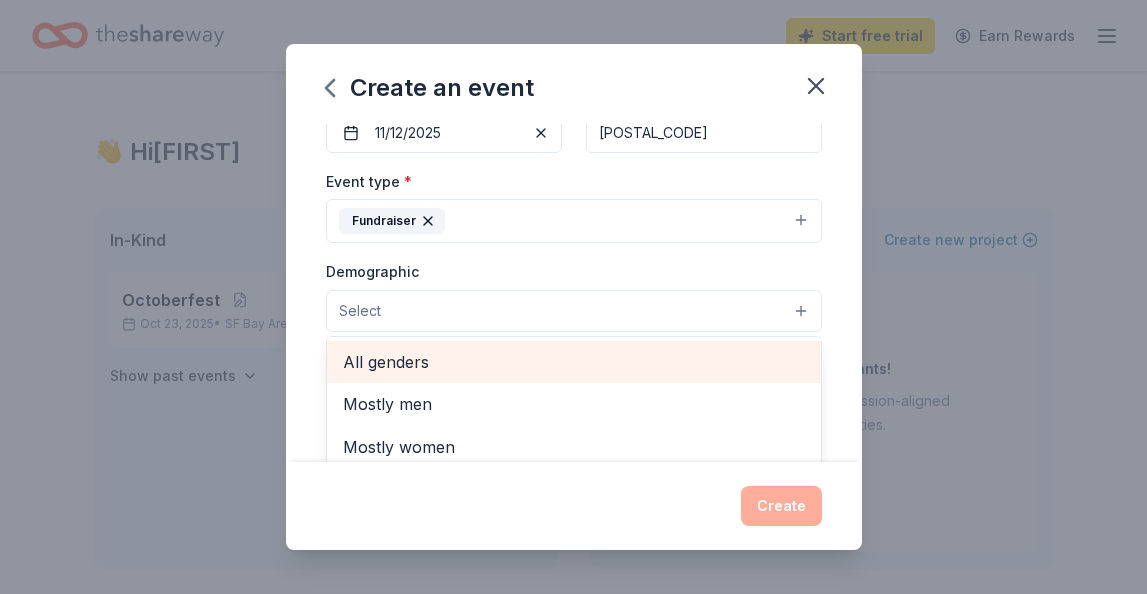 click on "All genders" at bounding box center [574, 362] 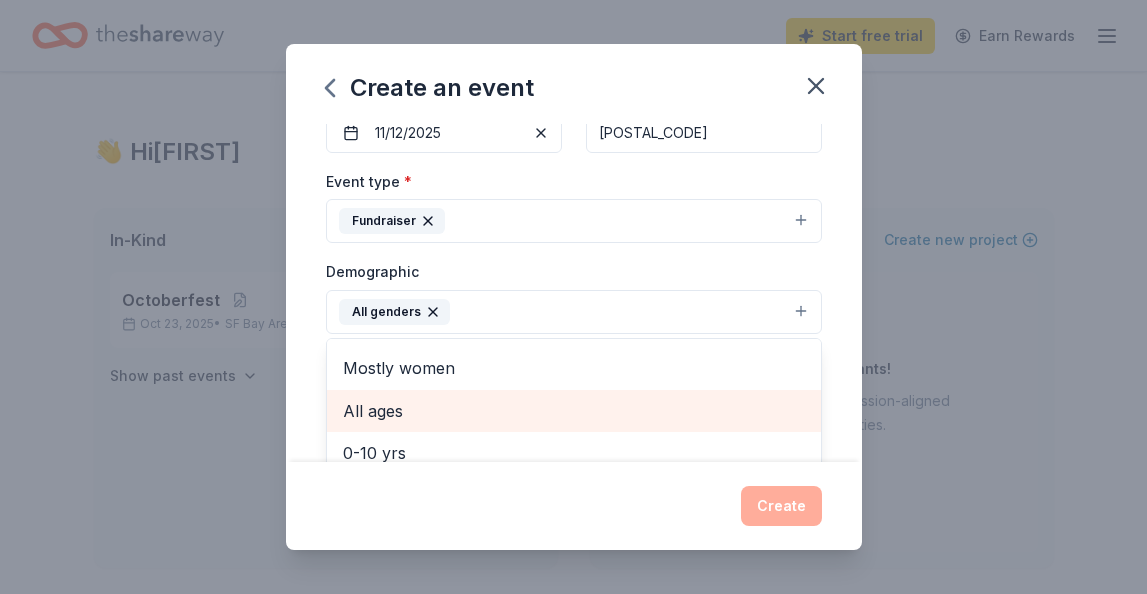 scroll, scrollTop: 40, scrollLeft: 0, axis: vertical 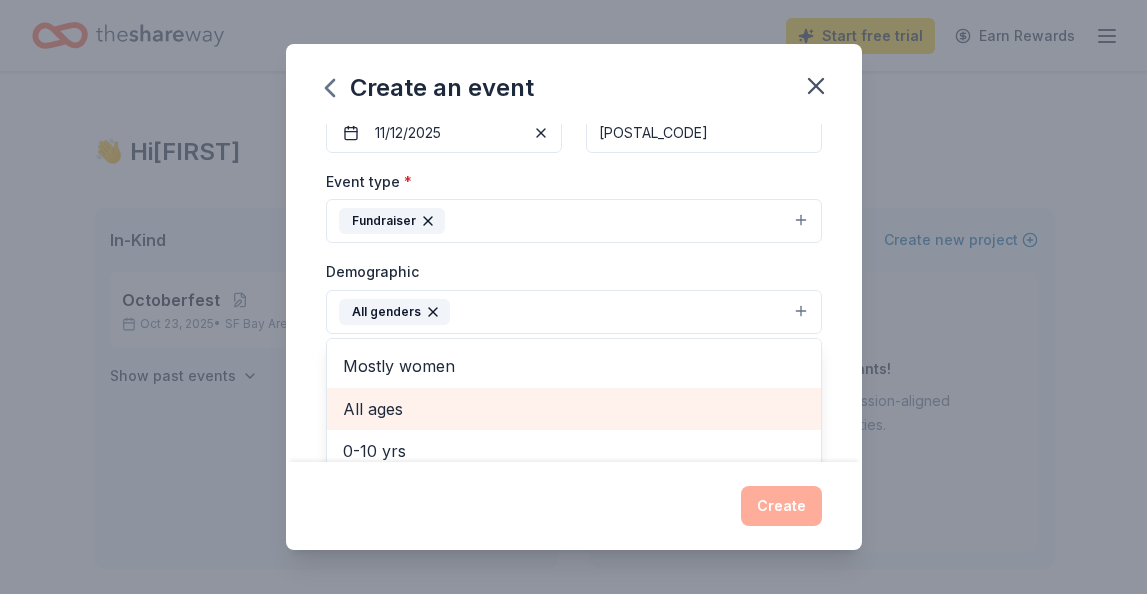 click on "All ages" at bounding box center (574, 409) 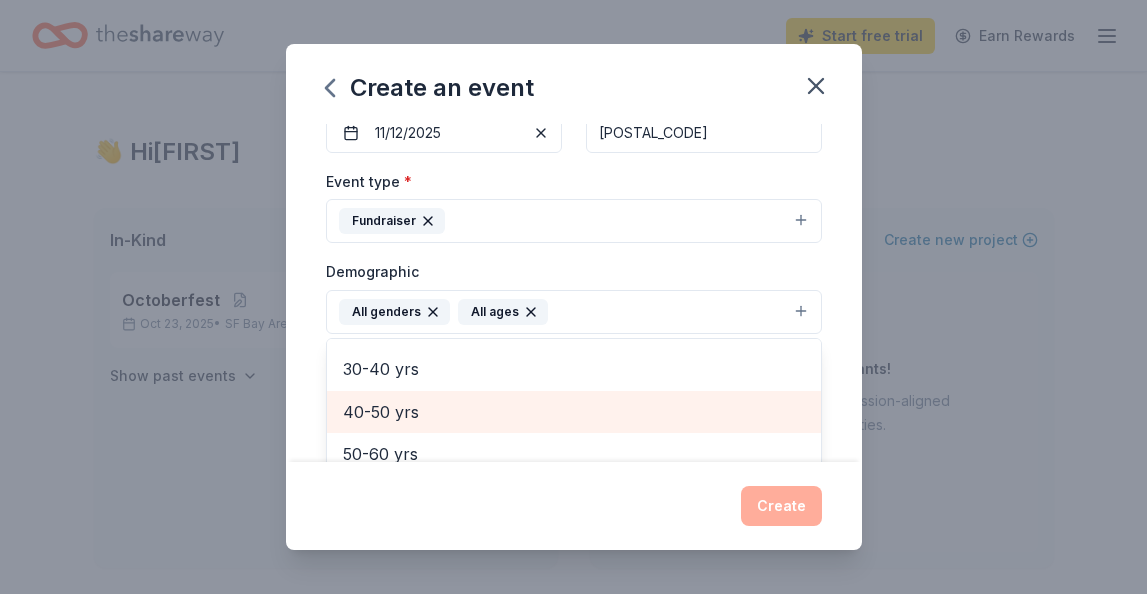 scroll, scrollTop: 236, scrollLeft: 0, axis: vertical 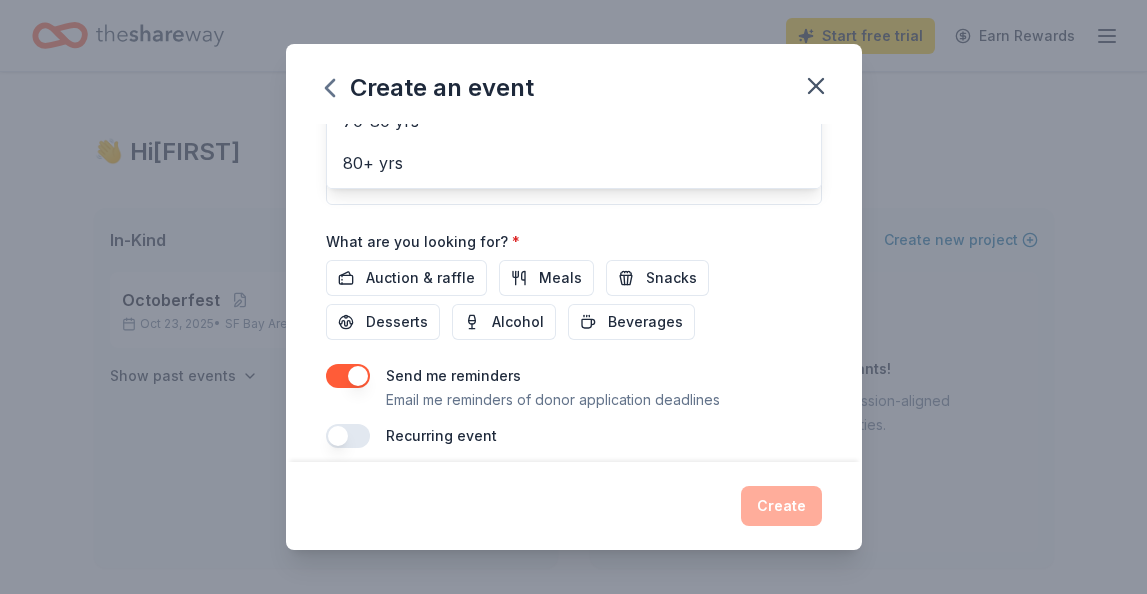 click on "Event name * Phoenix Boutique Sip & Shop 27 /100 Event website rowanbranch.org Attendance * 200 Date * 11/12/2025 ZIP code * 94598 Event type * Fundraiser Demographic All genders All ages Mostly men Mostly women 0-10 yrs 10-20 yrs 20-30 yrs 30-40 yrs 40-50 yrs 50-60 yrs 60-70 yrs 70-80 yrs 80+ yrs We use this information to help brands find events with their target demographic to sponsor their products. Mailing address Apt/unit Description What are you looking for? * Auction & raffle Meals Snacks Desserts Alcohol Beverages Send me reminders Email me reminders of donor application deadlines Recurring event" at bounding box center [574, -16] 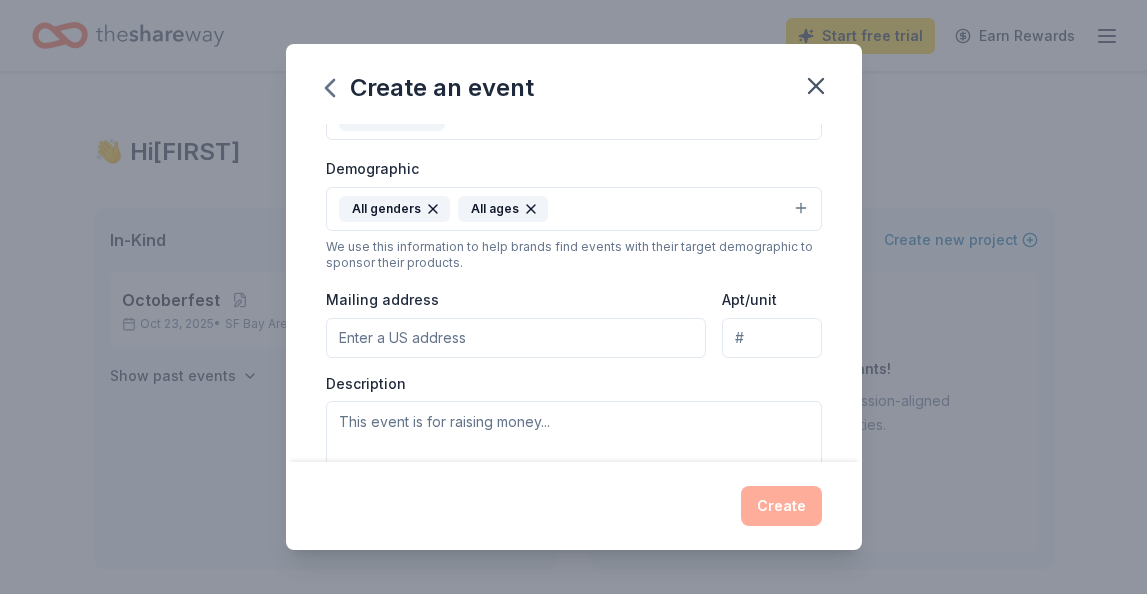 scroll, scrollTop: 320, scrollLeft: 0, axis: vertical 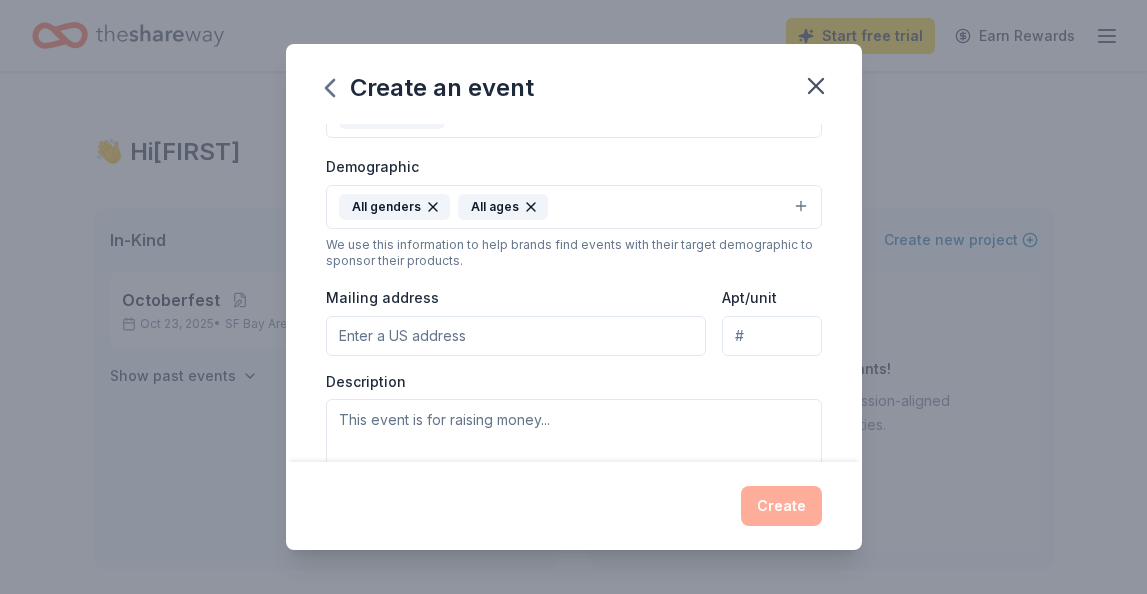 click on "Mailing address" at bounding box center [516, 336] 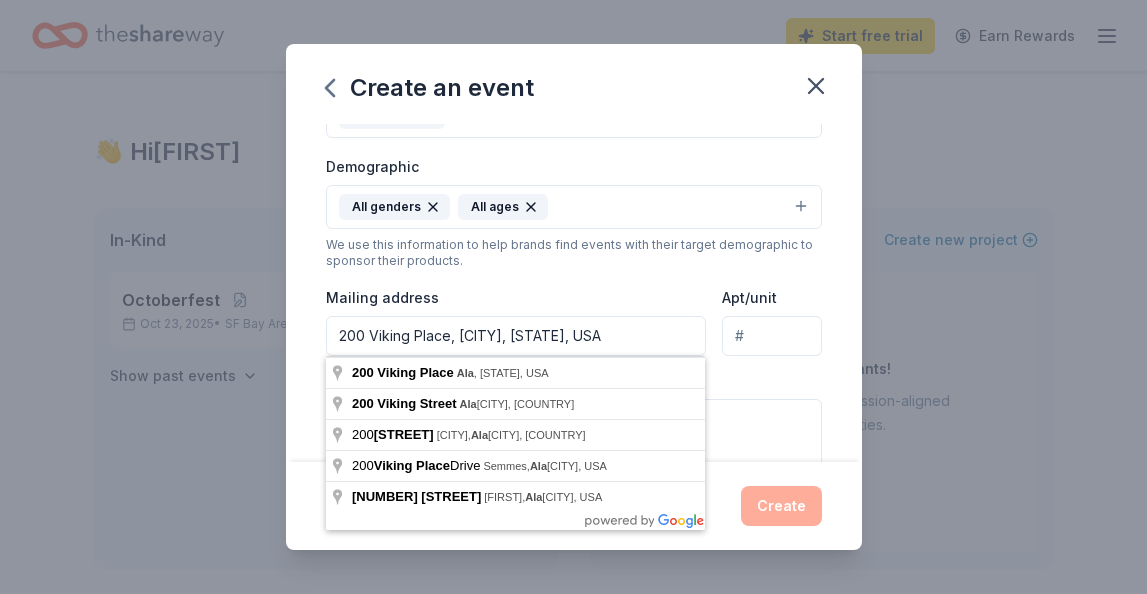 type on "200 Viking Place, Alamo, CA, 94507" 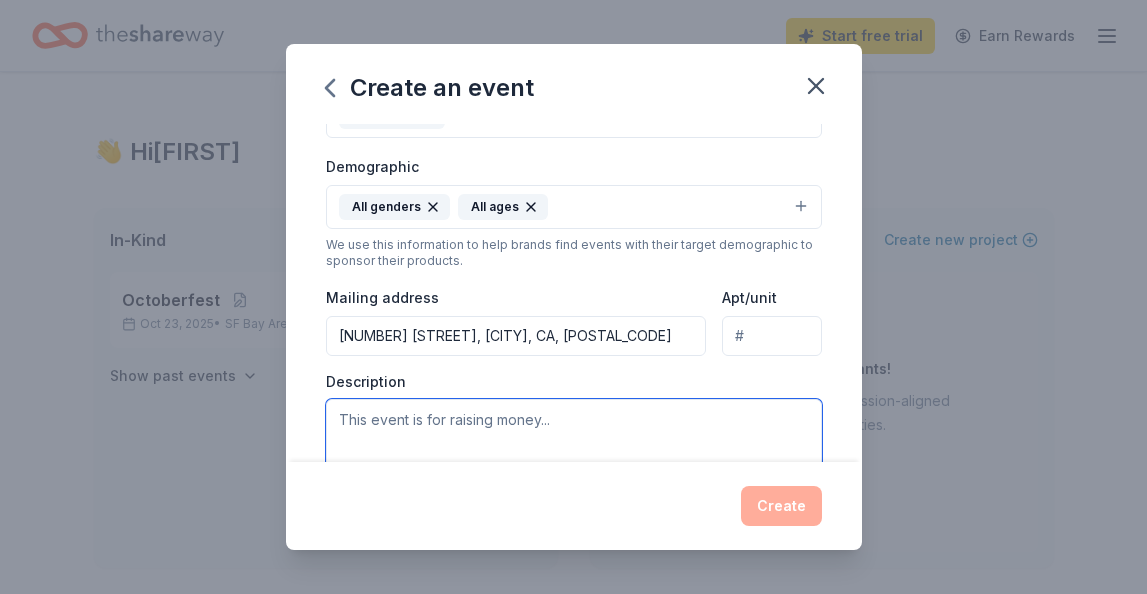 click at bounding box center [574, 444] 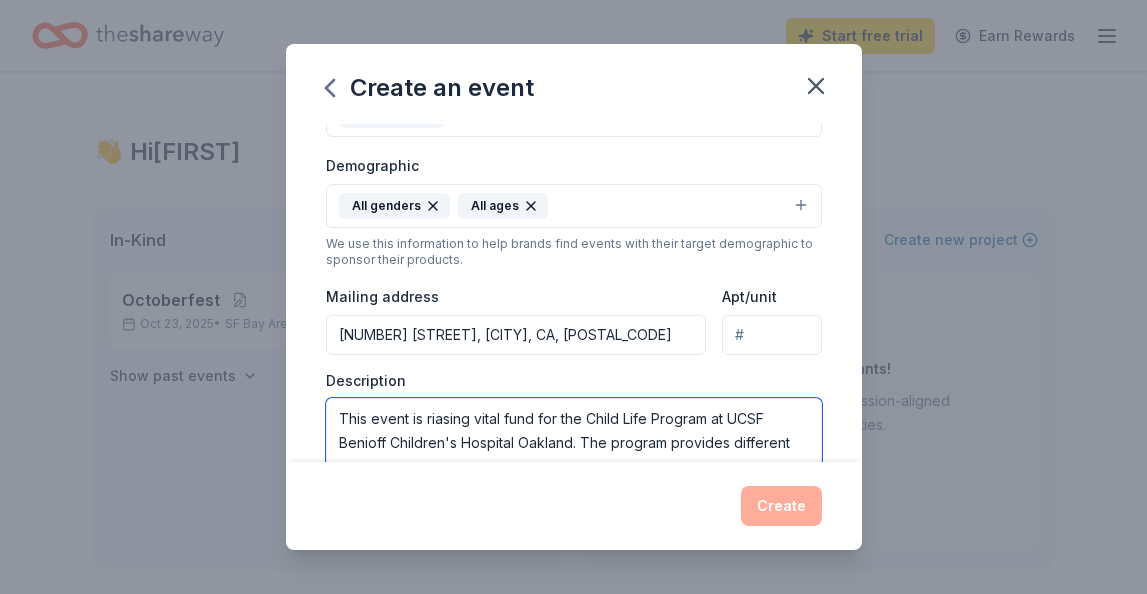 scroll, scrollTop: 335, scrollLeft: 0, axis: vertical 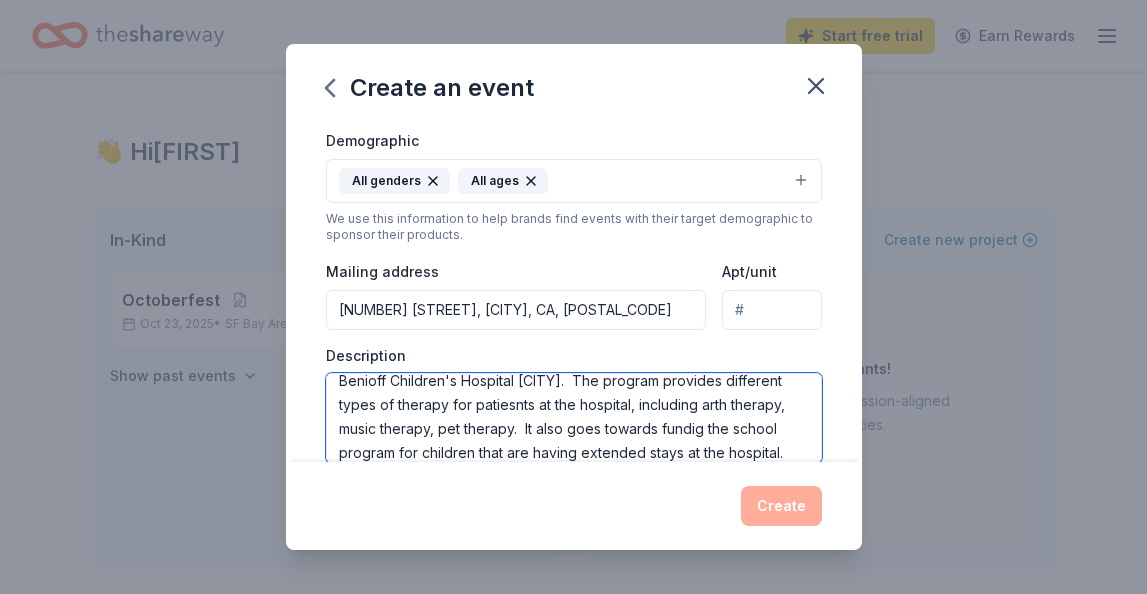 click on "This event is riasing vital fund for the Child Life Program at UCSF Benioff Children's Hospital Oakland.  The program provides different types of therapy for patiesnts at the hospital, including arth therapy, music therapy, pet therapy.  It also goes towards fundig the school program for children that are having extended stays at the hospital." at bounding box center (574, 418) 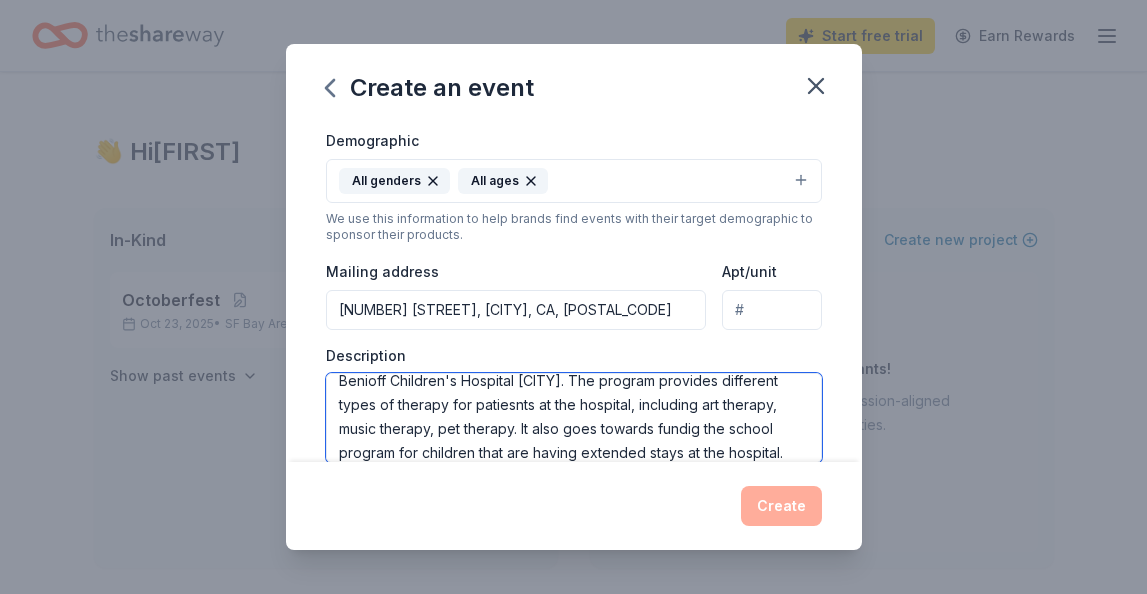 click on "This event is riasing vital fund for the Child Life Program at UCSF Benioff Children's Hospital Oakland.  The program provides different types of therapy for patiesnts at the hospital, including art therapy, music therapy, pet therapy.  It also goes towards fundig the school program for children that are having extended stays at the hospital." at bounding box center (574, 418) 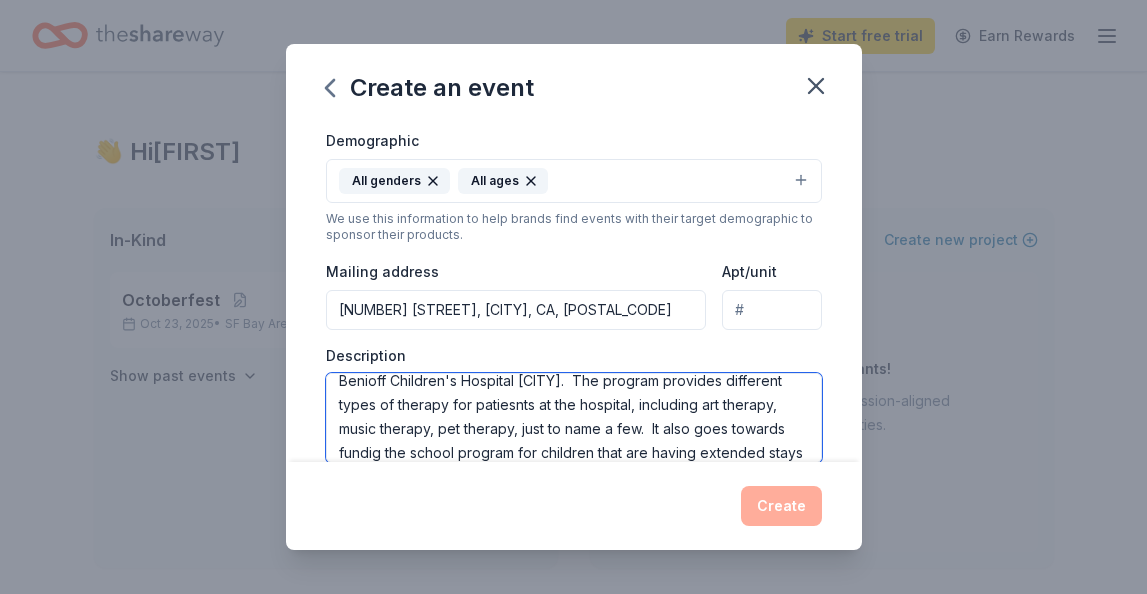 scroll, scrollTop: 52, scrollLeft: 0, axis: vertical 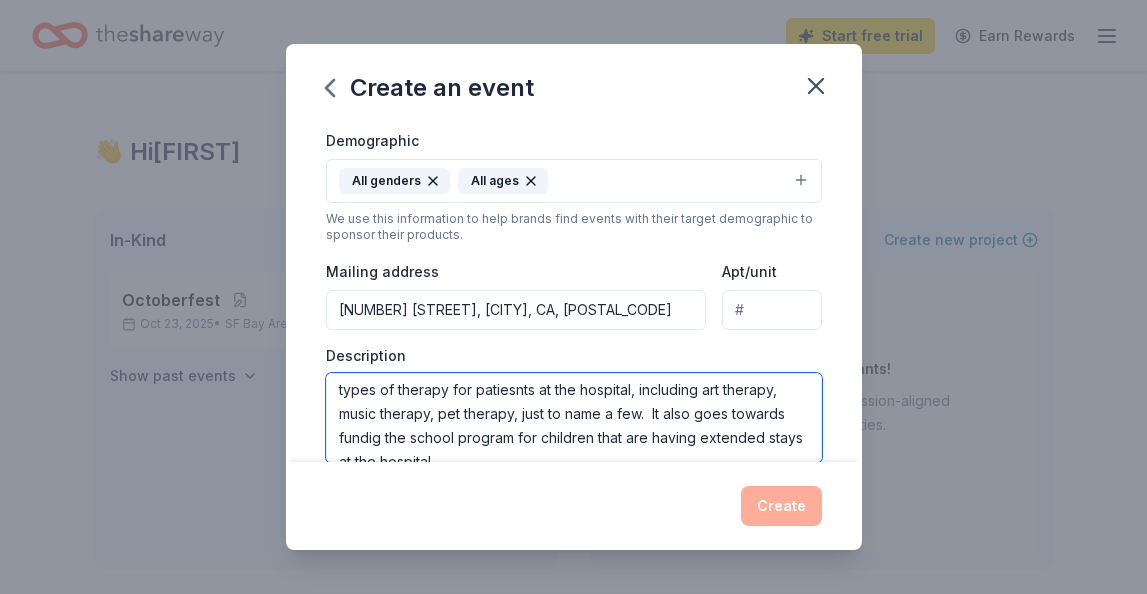 click on "This event is riasing vital fund for the Child Life Program at UCSF Benioff Children's Hospital Oakland.  The program provides different types of therapy for patiesnts at the hospital, including art therapy, music therapy, pet therapy, just to name a few.  It also goes towards fundig the school program for children that are having extended stays at the hospital." at bounding box center [574, 418] 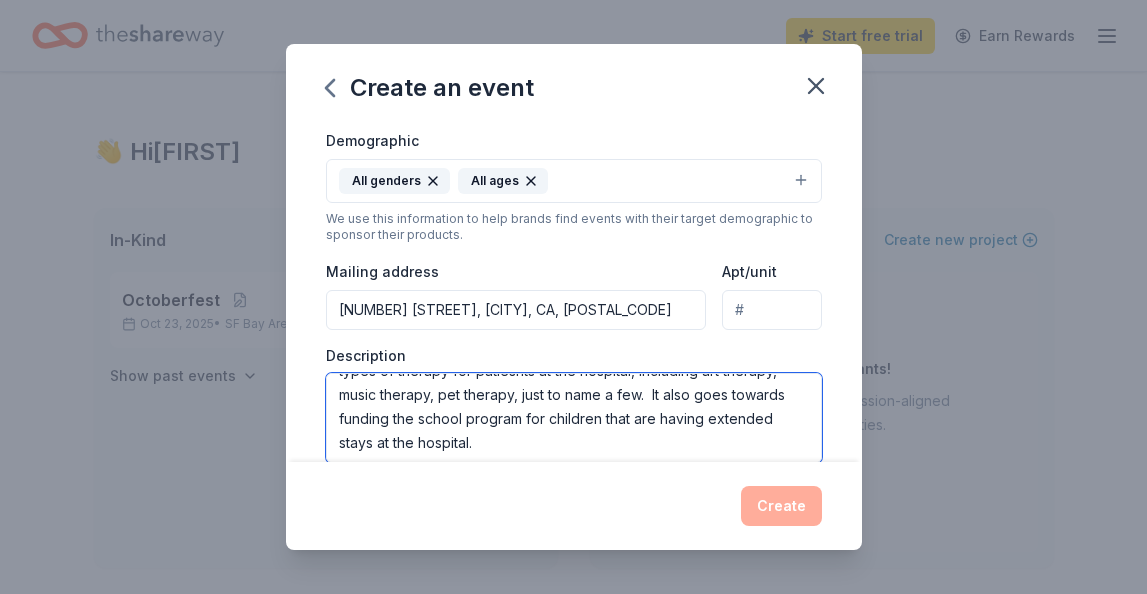 scroll, scrollTop: 72, scrollLeft: 0, axis: vertical 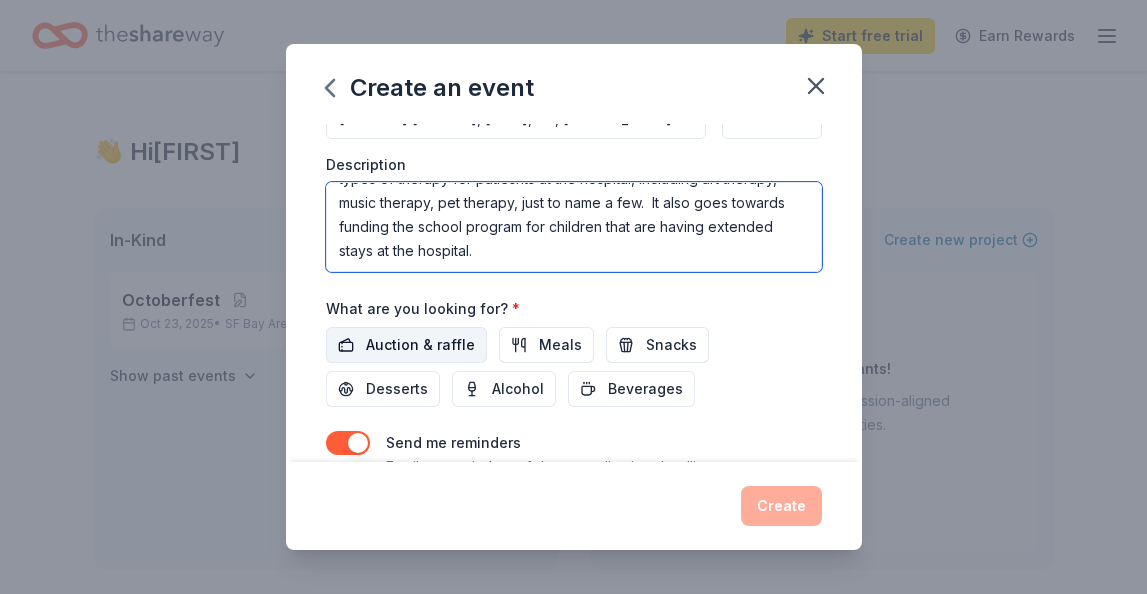 type on "This event is riasing vital fund for the Child Life Program at UCSF Benioff Children's Hospital Oakland.  The program provides different types of therapy for patiesnts at the hospital, including art therapy, music therapy, pet therapy, just to name a few.  It also goes towards funding the school program for children that are having extended stays at the hospital." 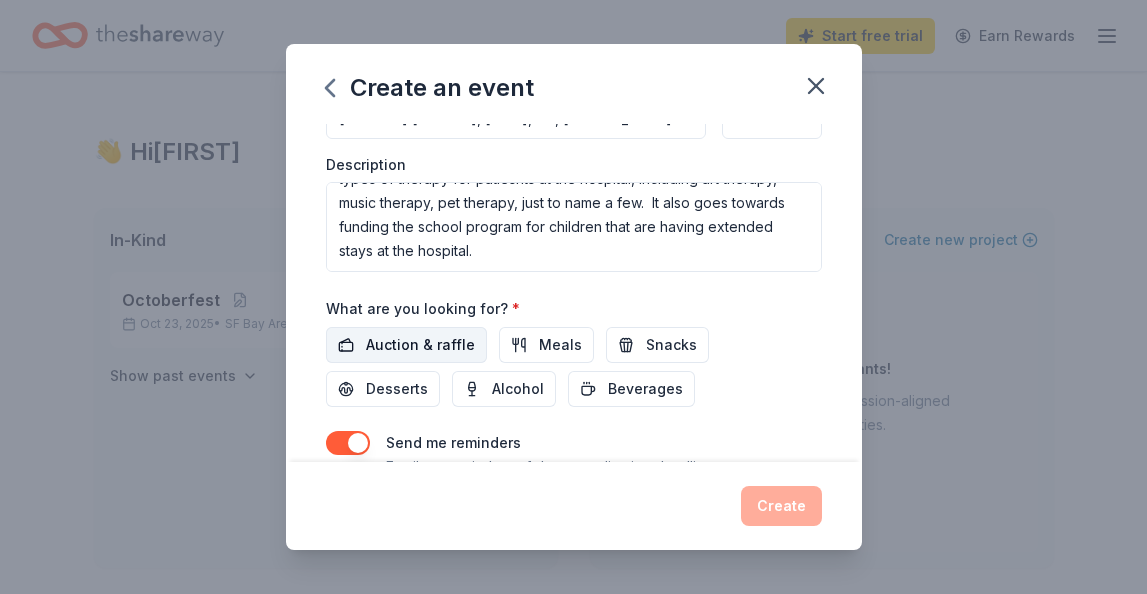 click on "Auction & raffle" at bounding box center (420, 345) 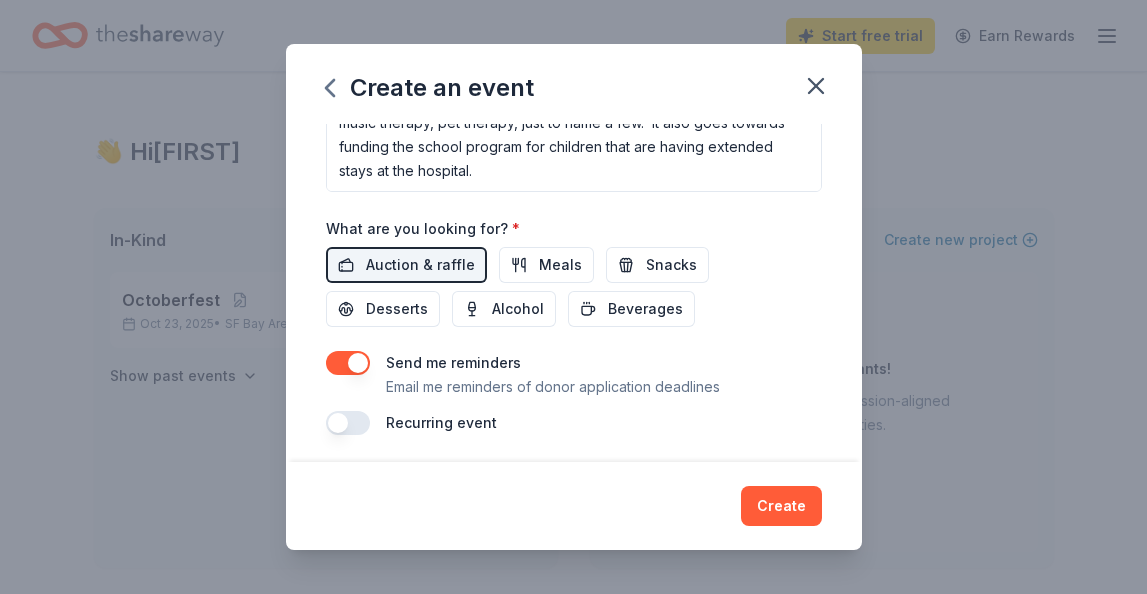 scroll, scrollTop: 622, scrollLeft: 0, axis: vertical 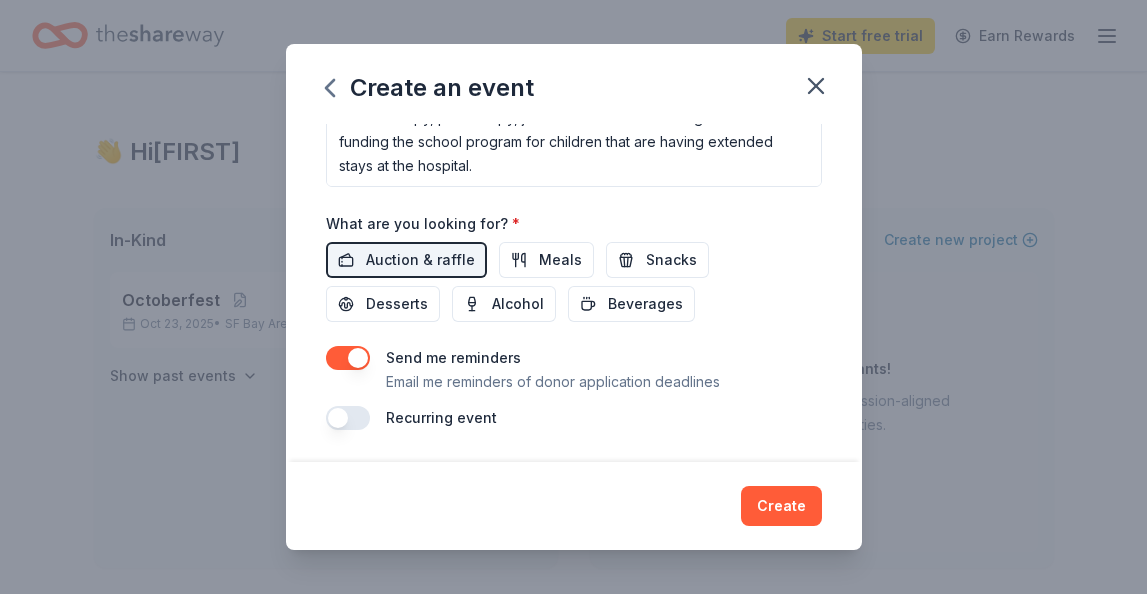 click at bounding box center [348, 418] 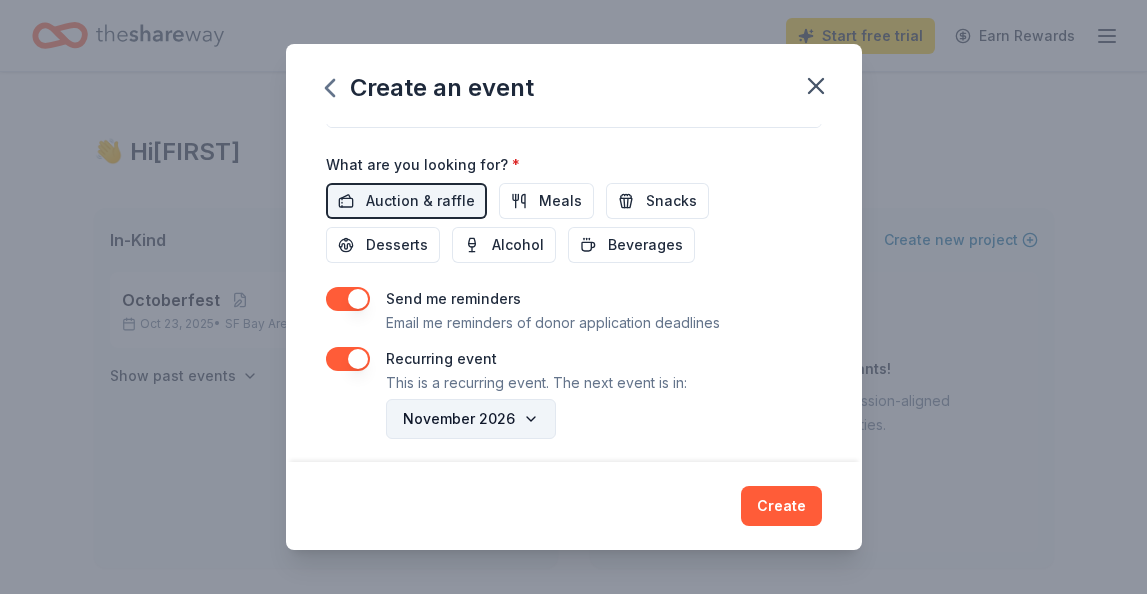 scroll, scrollTop: 694, scrollLeft: 0, axis: vertical 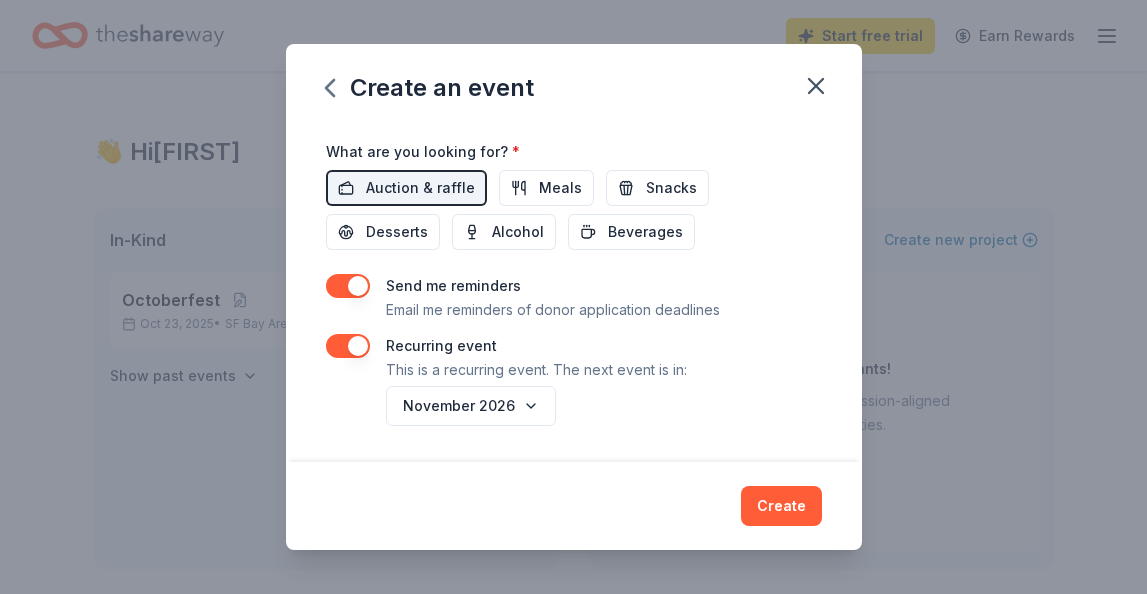 click on "Create" at bounding box center (781, 506) 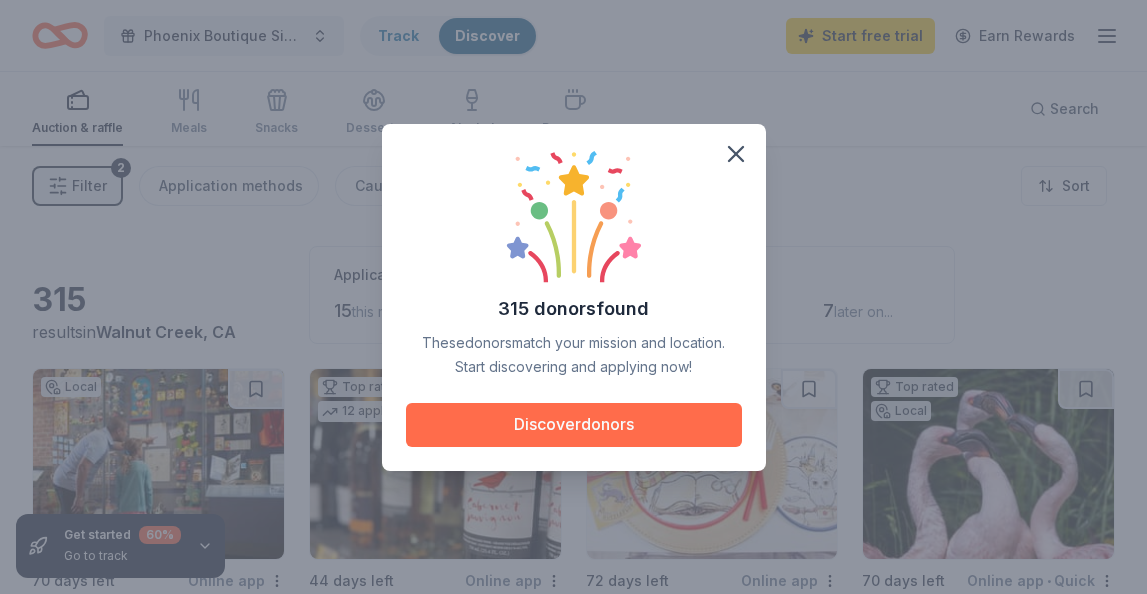 click on "Discover  donors" at bounding box center [574, 425] 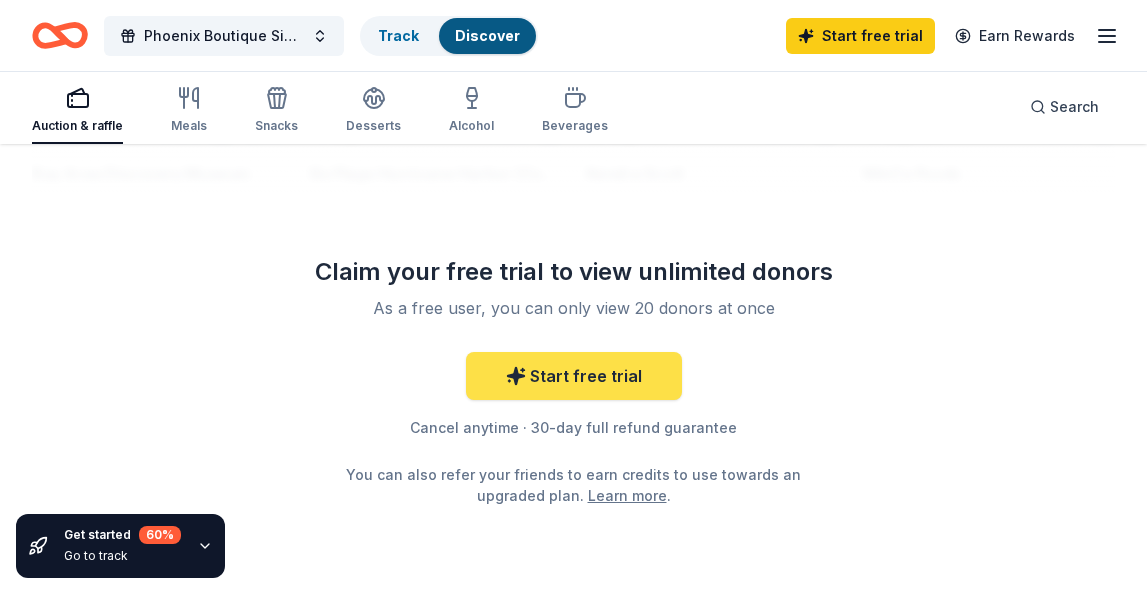 scroll, scrollTop: 2408, scrollLeft: 0, axis: vertical 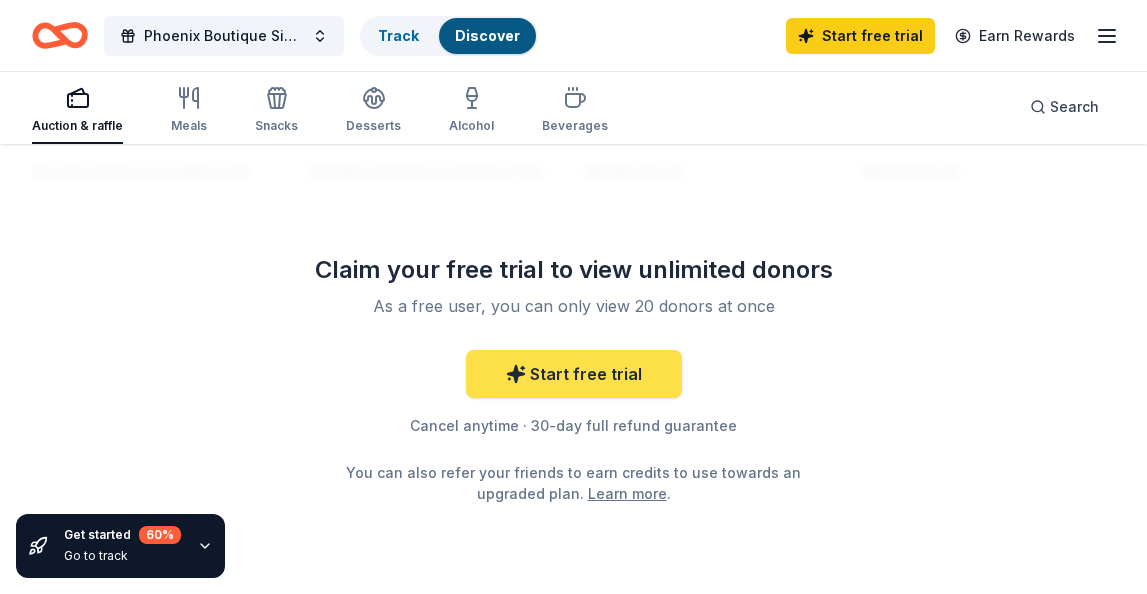click on "Start free  trial" at bounding box center (574, 374) 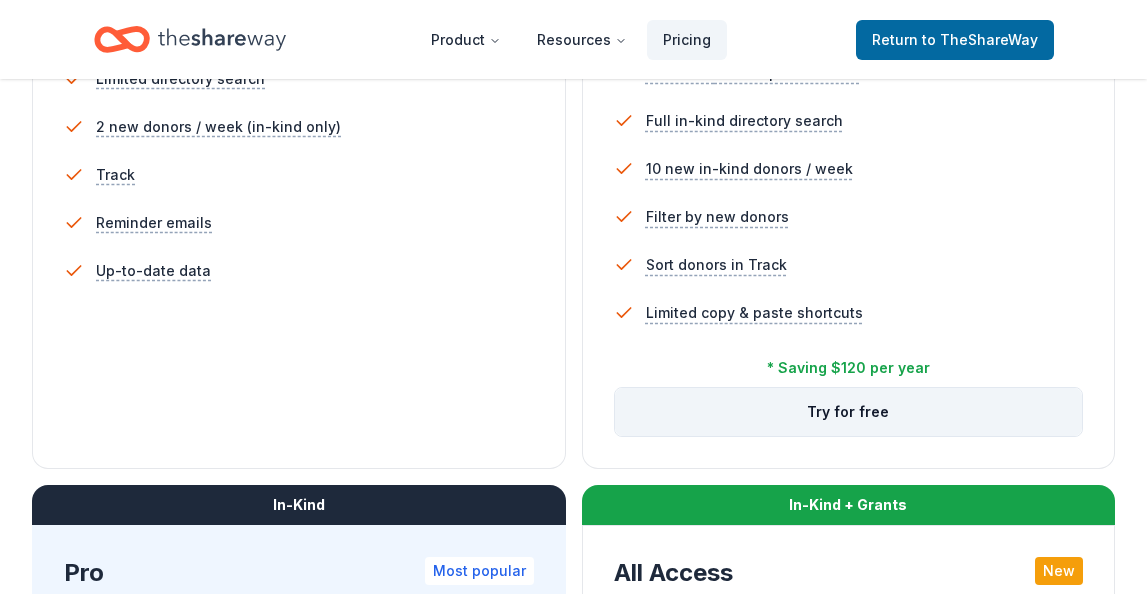 scroll, scrollTop: 685, scrollLeft: 0, axis: vertical 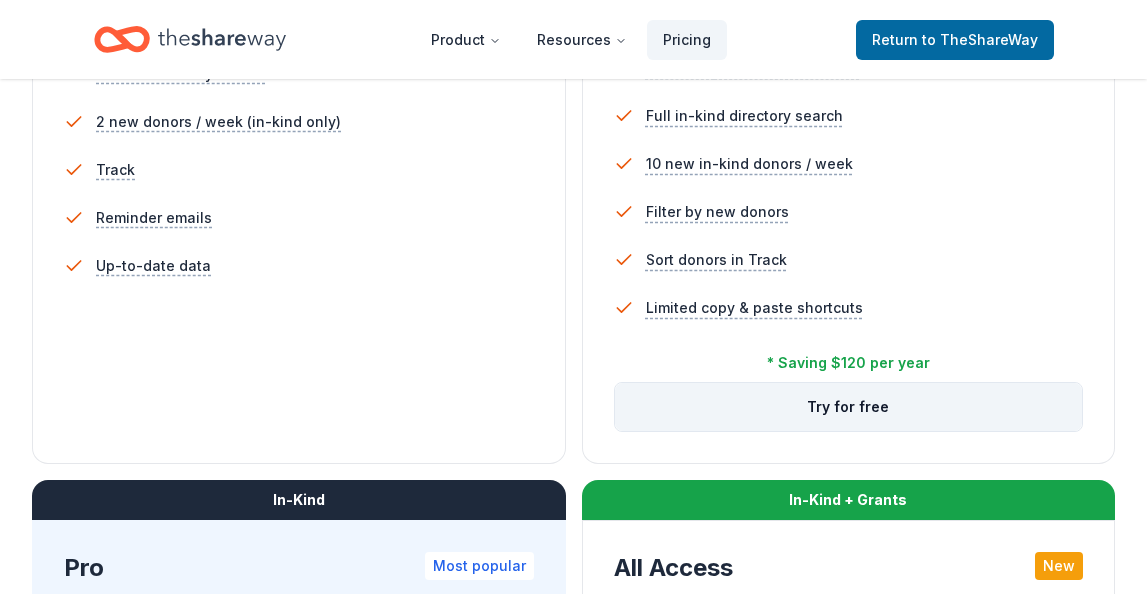 click on "Try for free" at bounding box center [849, 407] 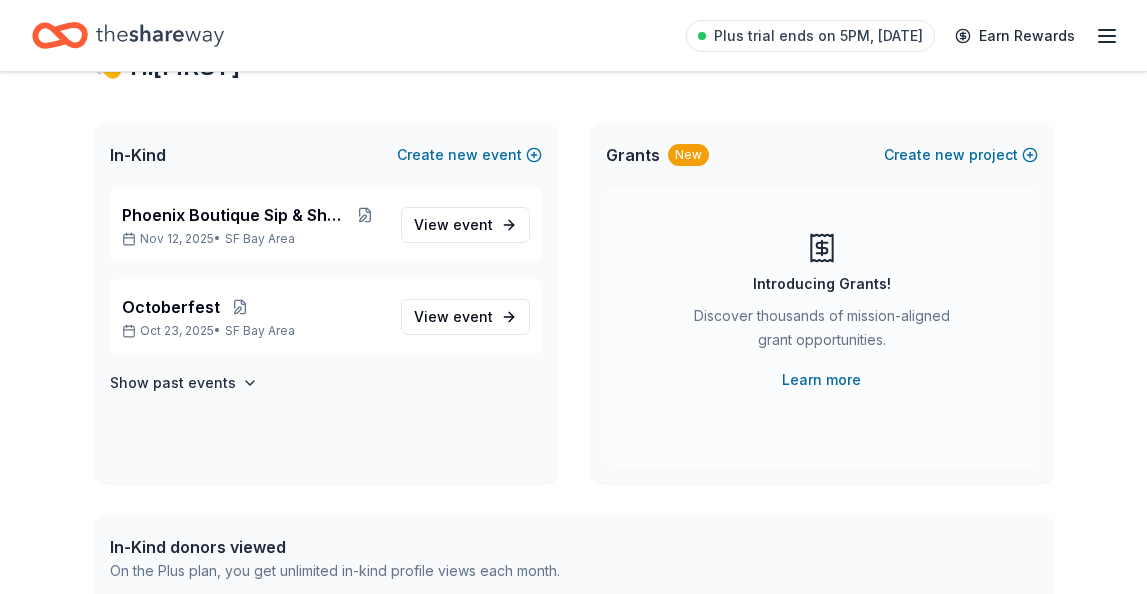 scroll, scrollTop: 0, scrollLeft: 0, axis: both 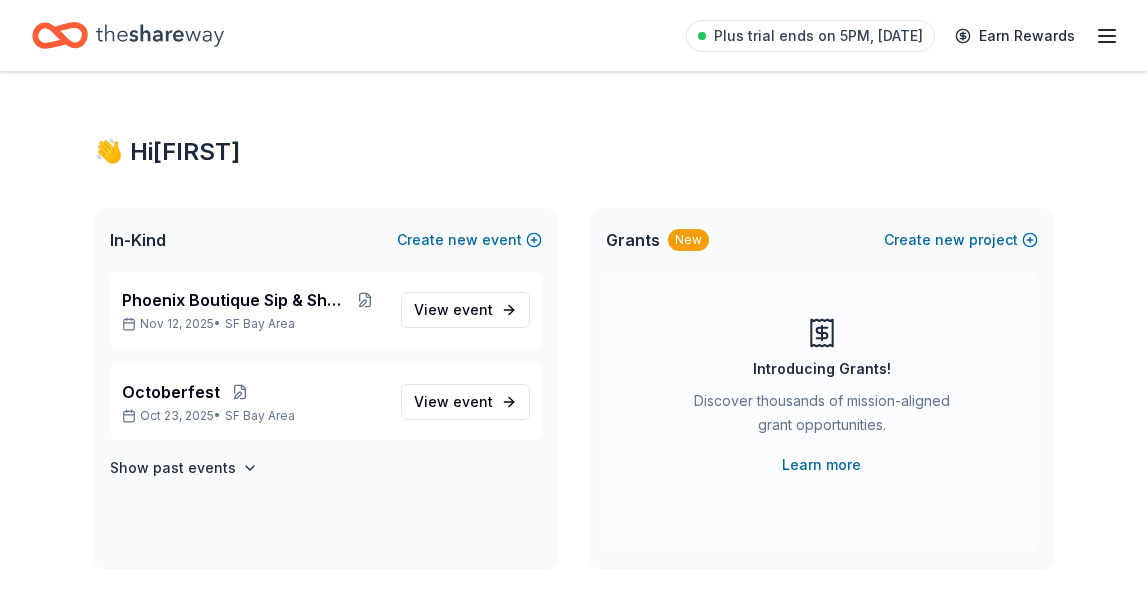 click 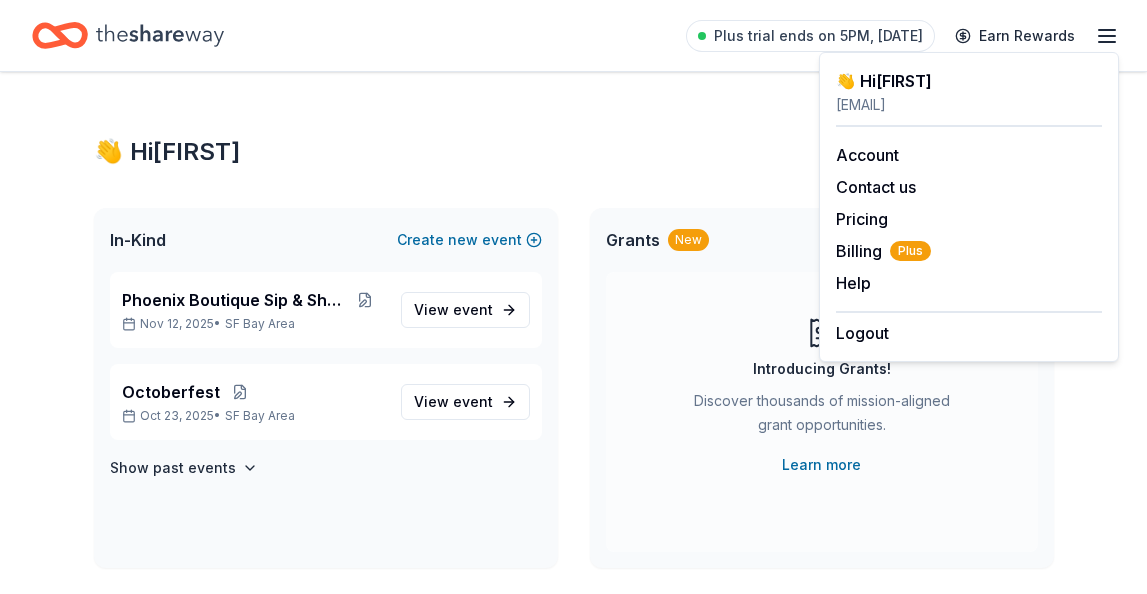 click on "👋 Hi  Bettina" at bounding box center (574, 152) 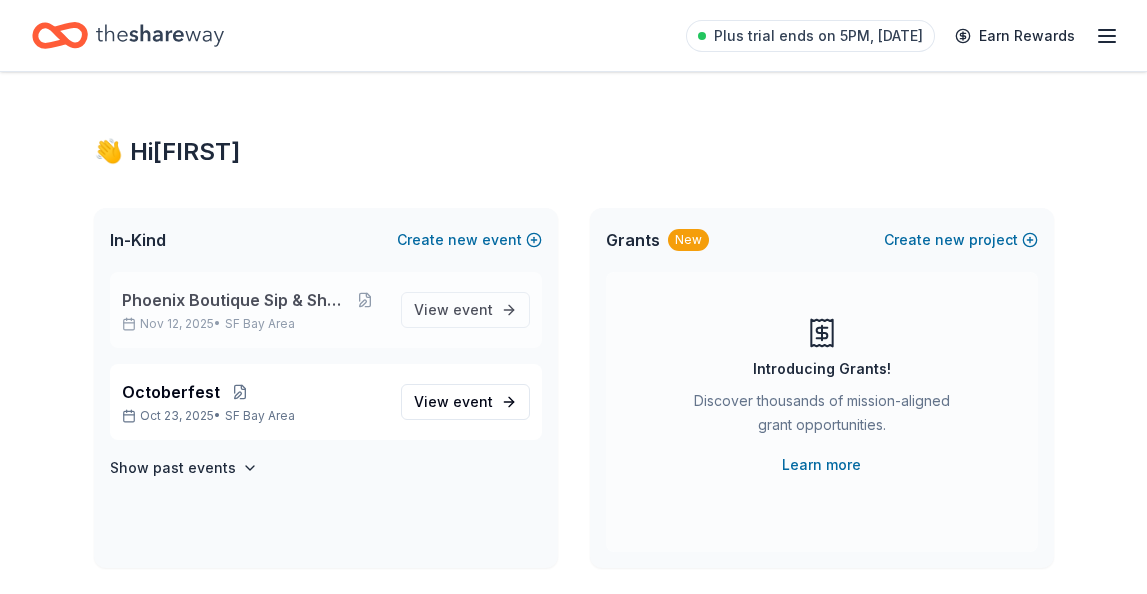click on "Phoenix Boutique Sip & Shop" at bounding box center (233, 300) 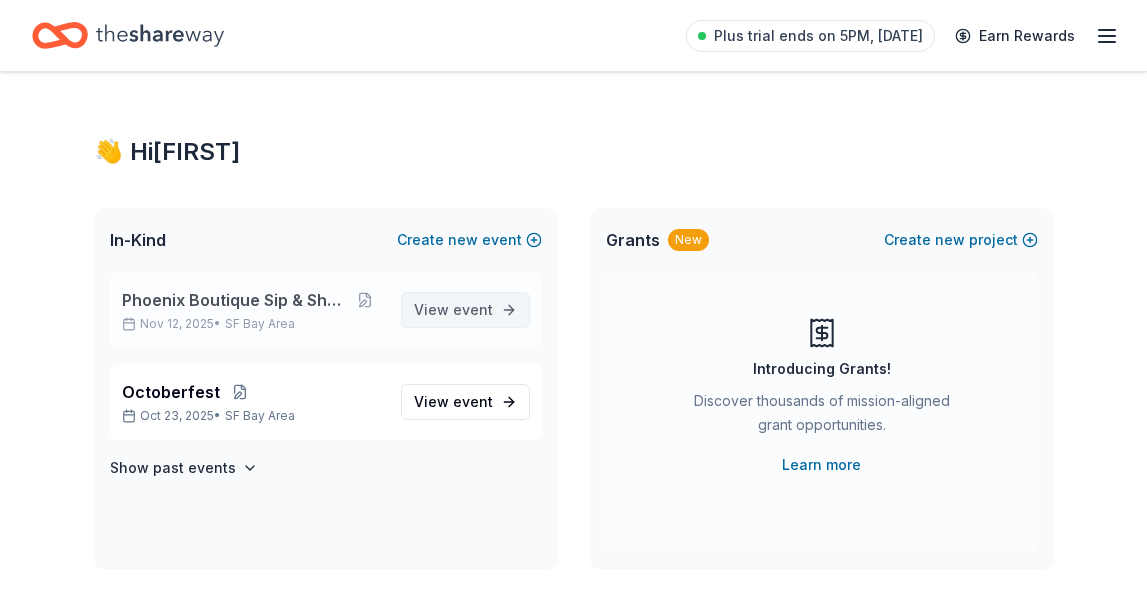 click on "View   event" at bounding box center (453, 310) 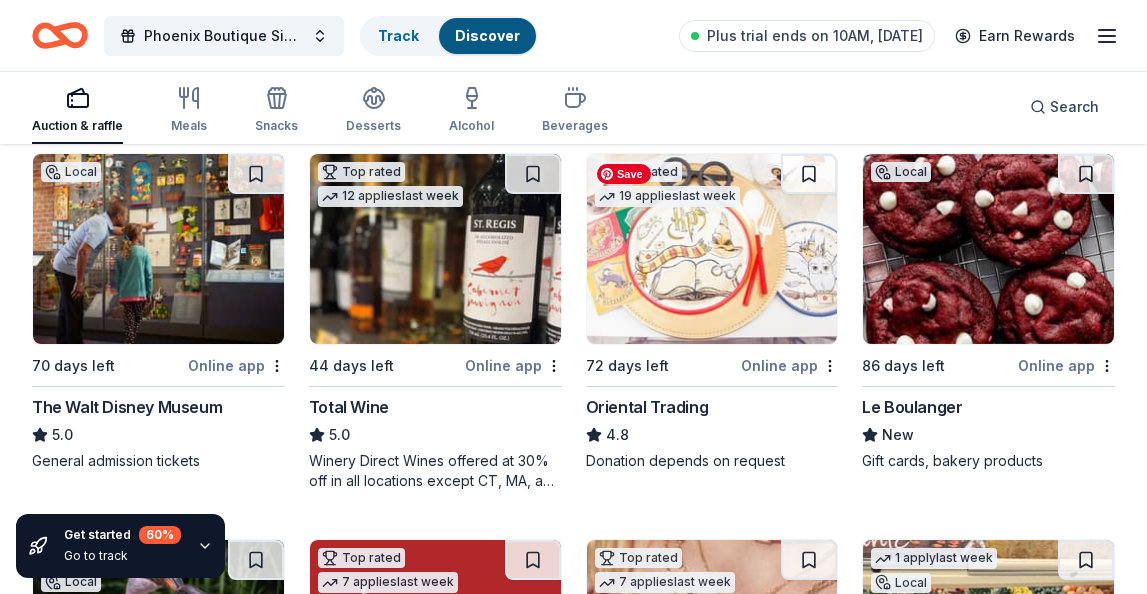 scroll, scrollTop: 220, scrollLeft: 0, axis: vertical 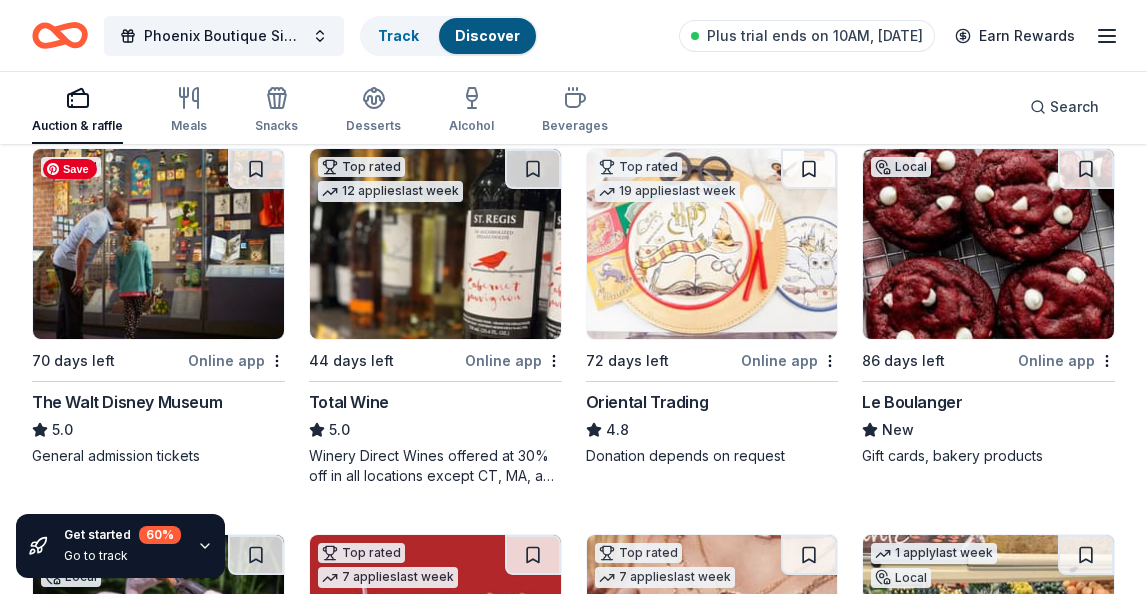 click at bounding box center (158, 244) 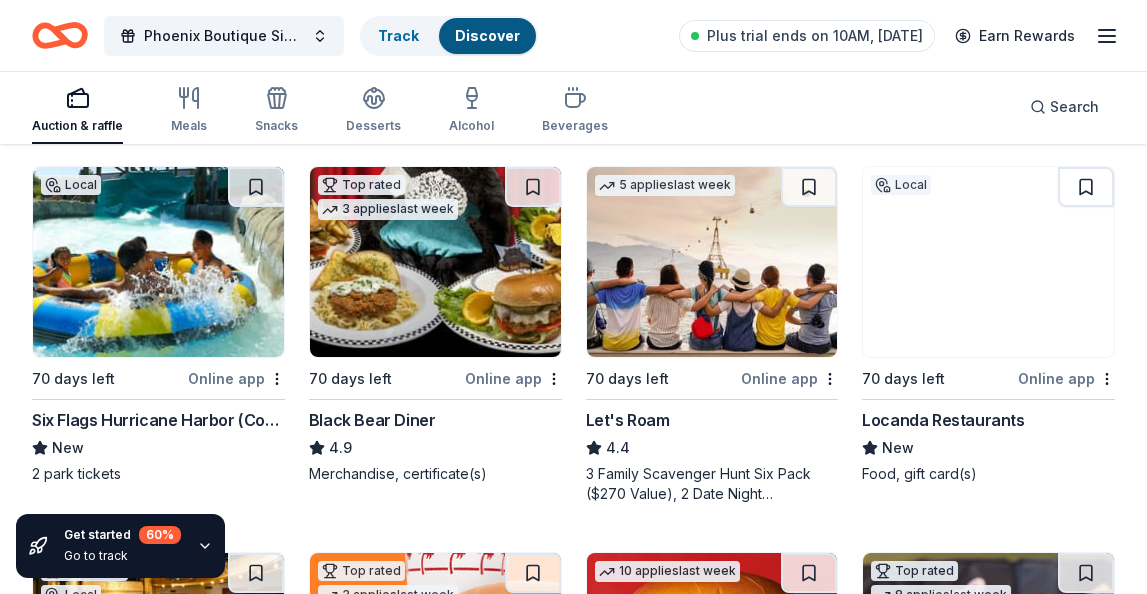 scroll, scrollTop: 981, scrollLeft: 0, axis: vertical 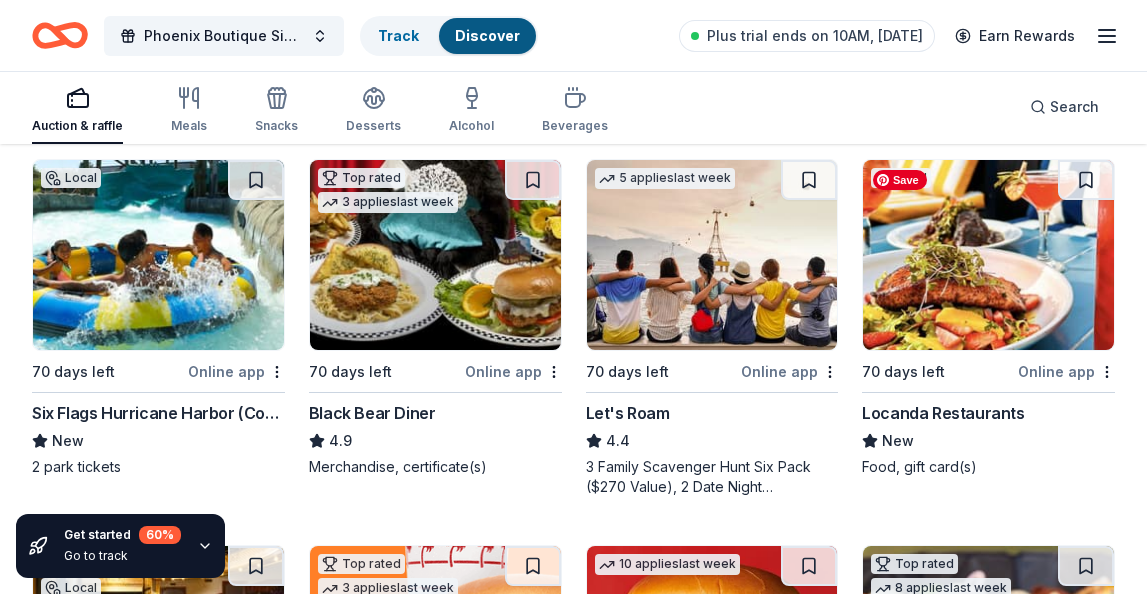 click at bounding box center [988, 255] 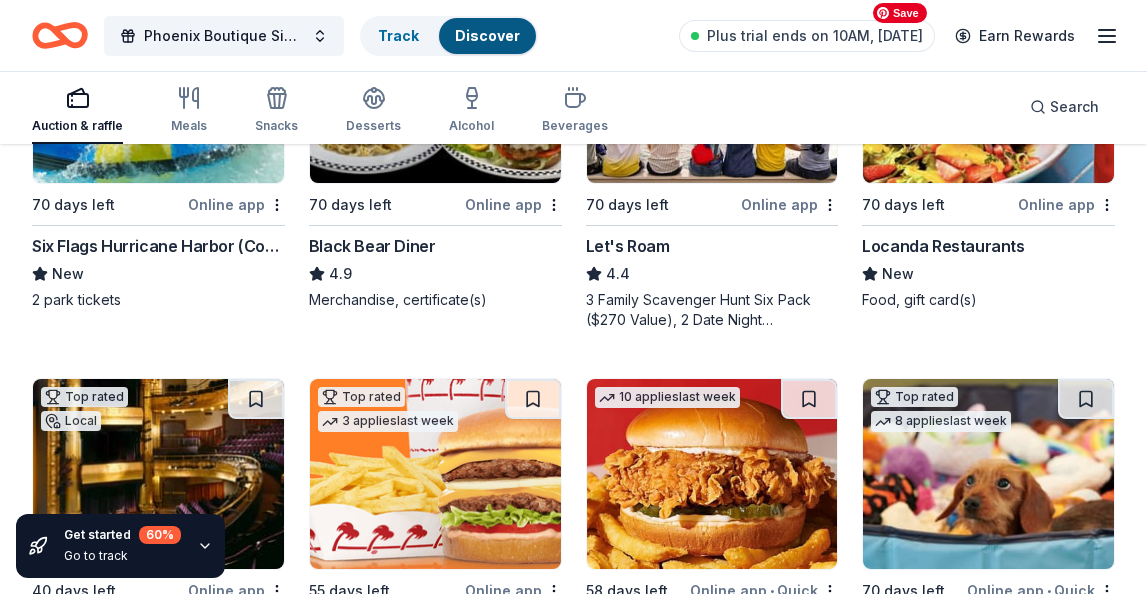 scroll, scrollTop: 1151, scrollLeft: 0, axis: vertical 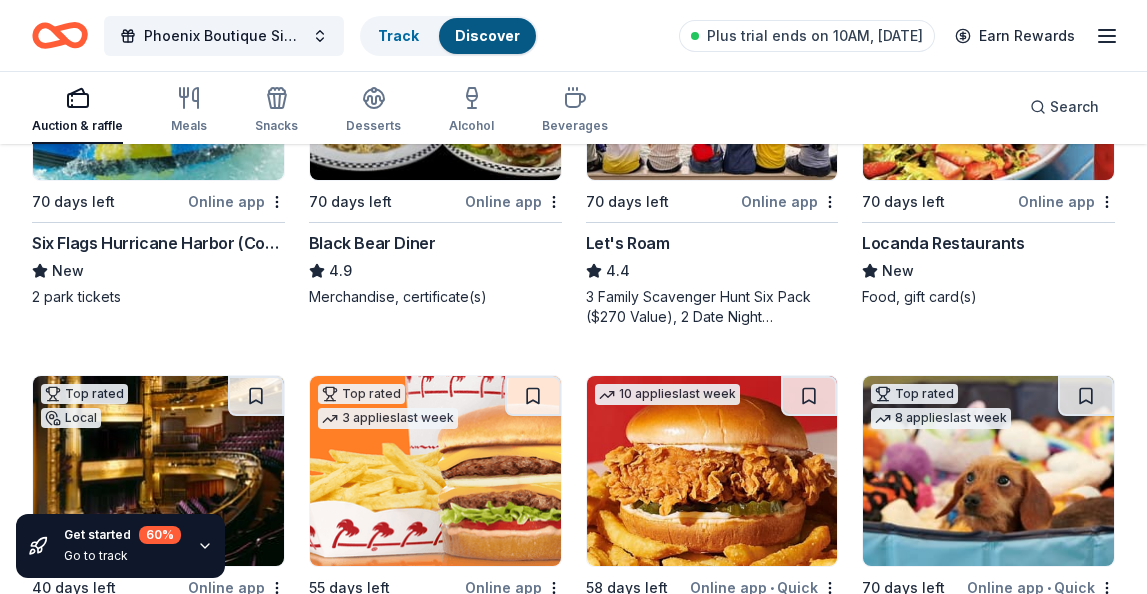 click on "Online app" at bounding box center [1066, 201] 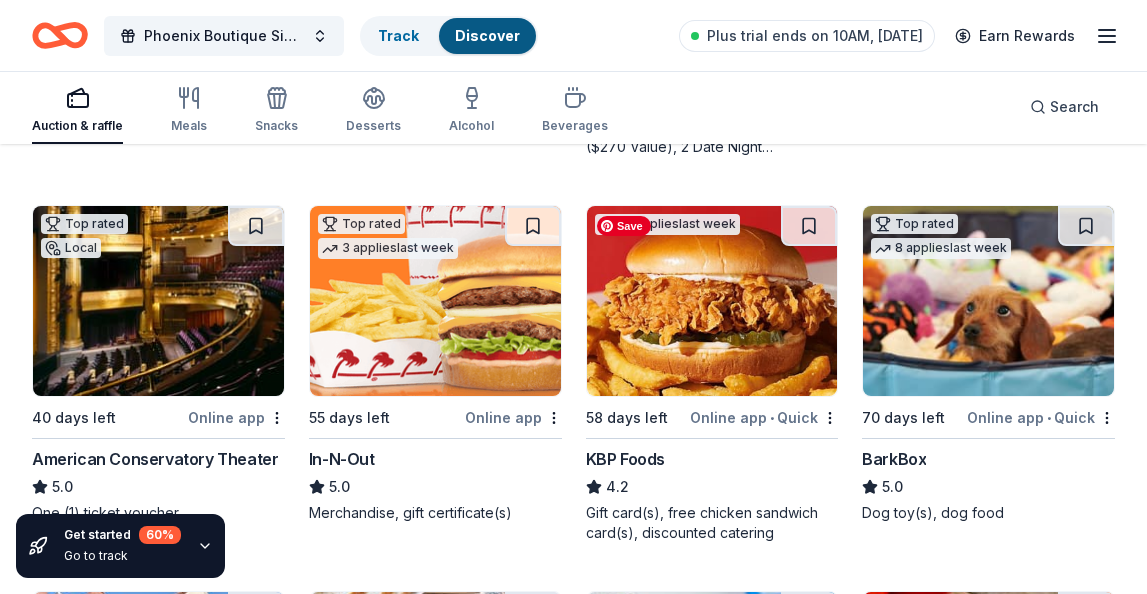 scroll, scrollTop: 1327, scrollLeft: 0, axis: vertical 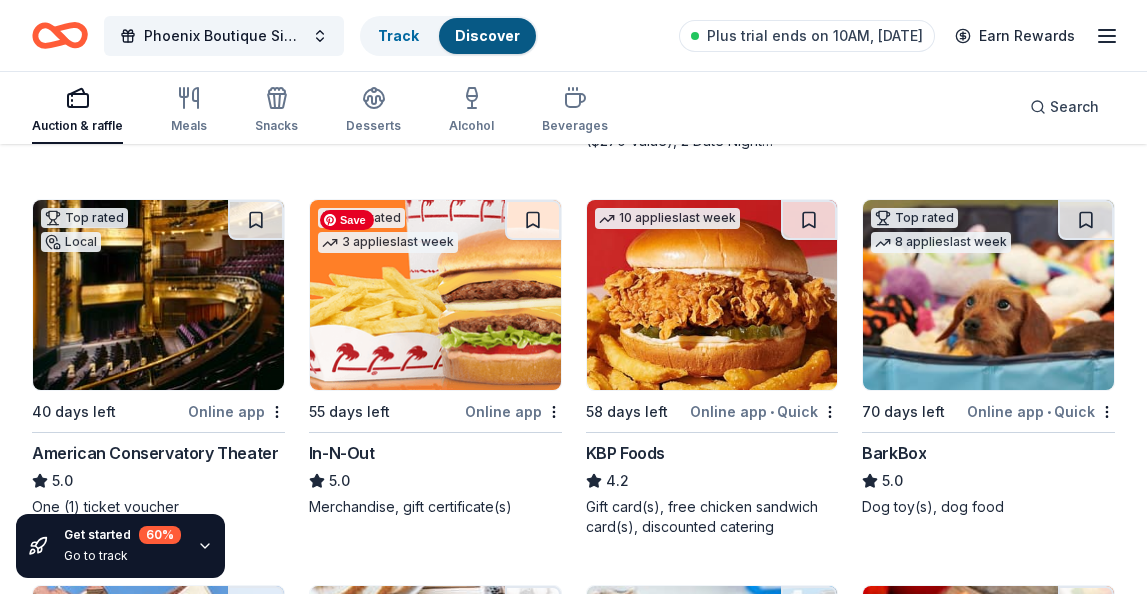 click at bounding box center (435, 295) 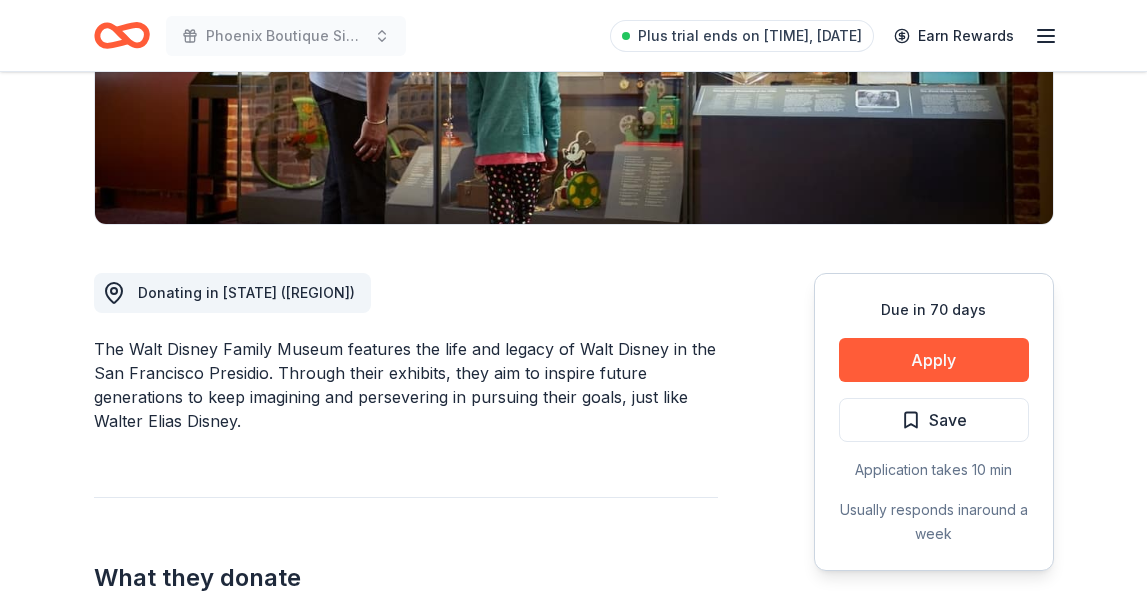 scroll, scrollTop: 384, scrollLeft: 0, axis: vertical 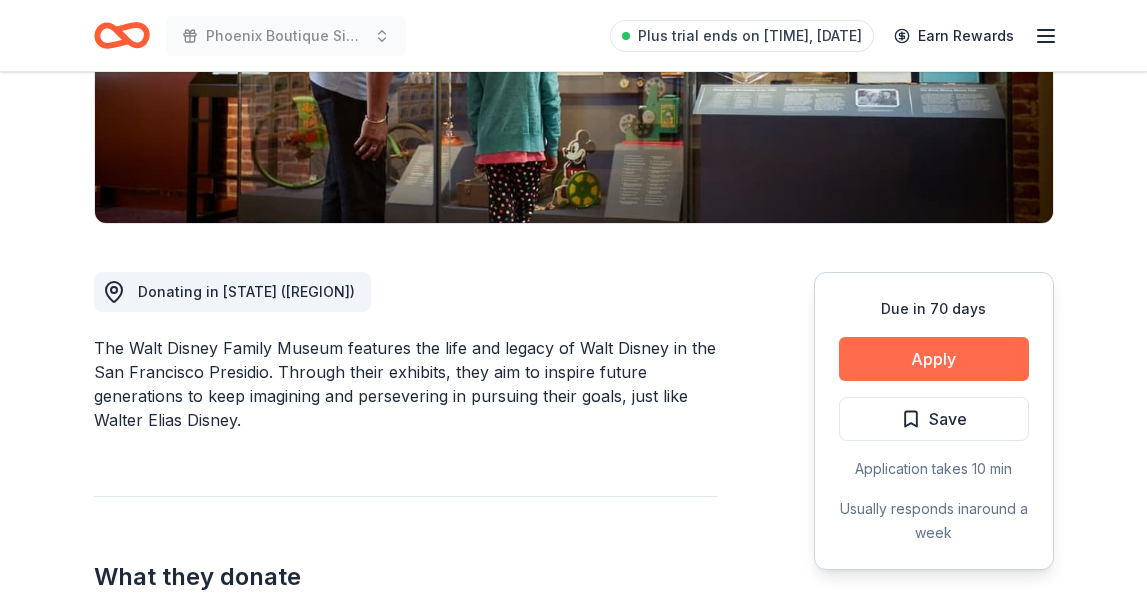 click on "Apply" at bounding box center (934, 359) 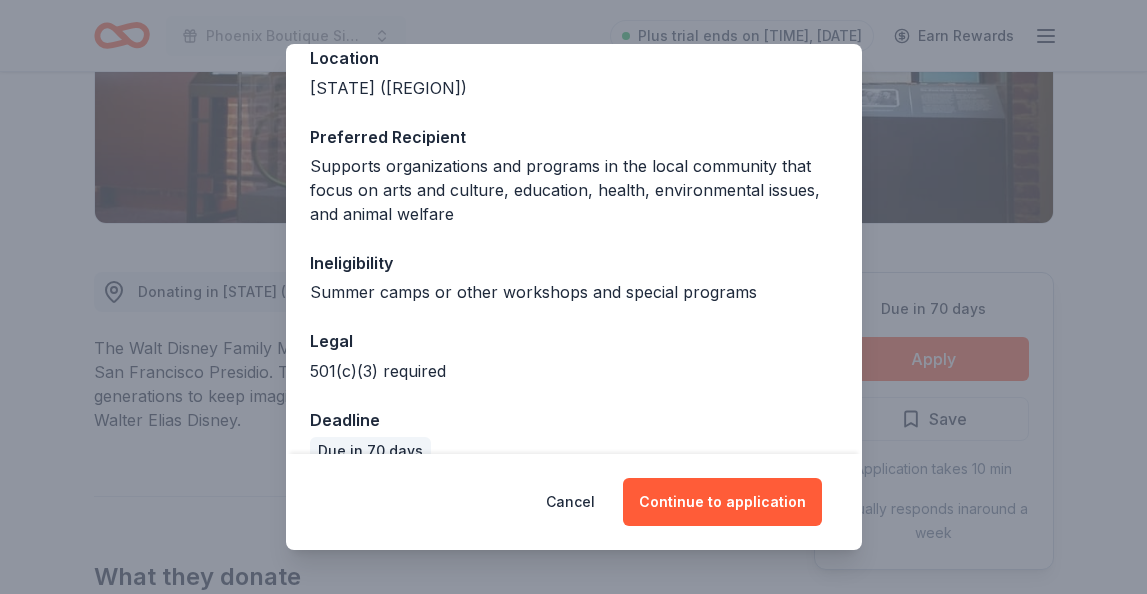 scroll, scrollTop: 275, scrollLeft: 0, axis: vertical 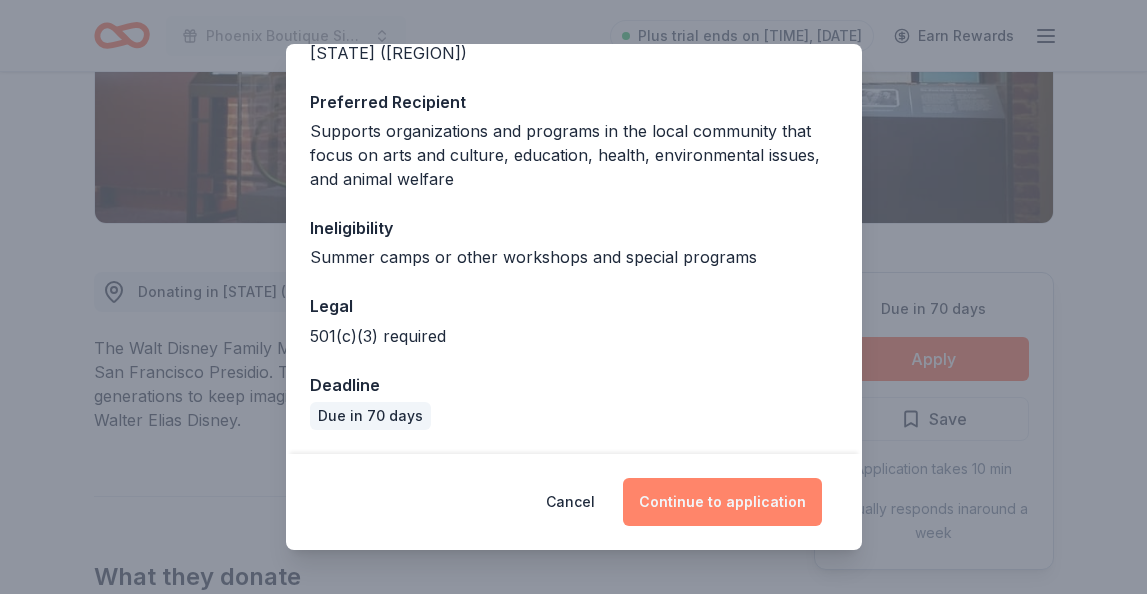 click on "Continue to application" at bounding box center (722, 502) 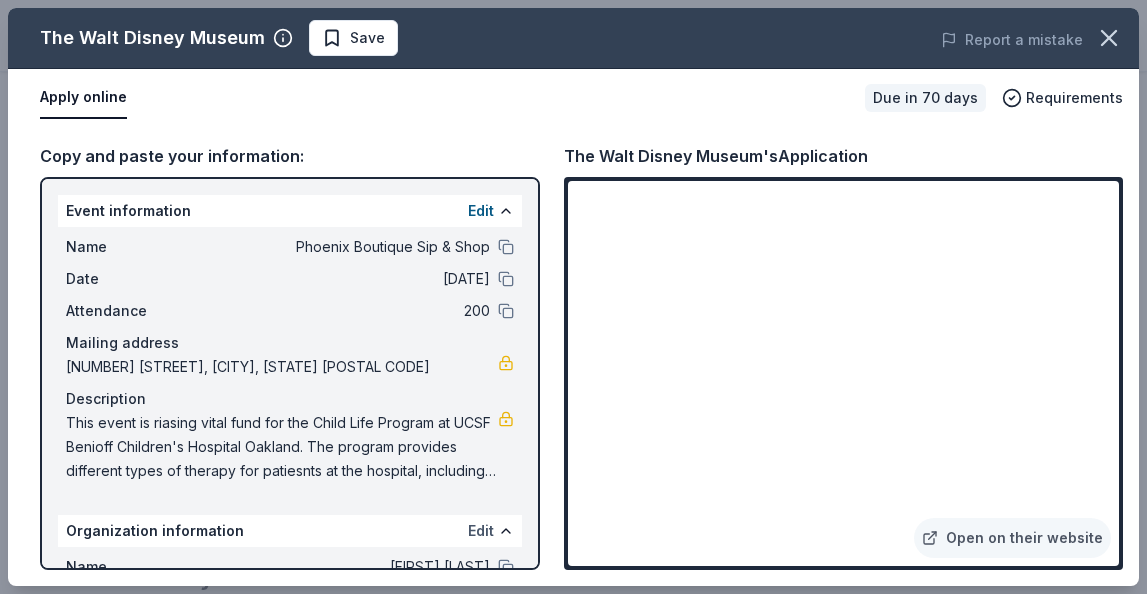 scroll, scrollTop: 3, scrollLeft: 0, axis: vertical 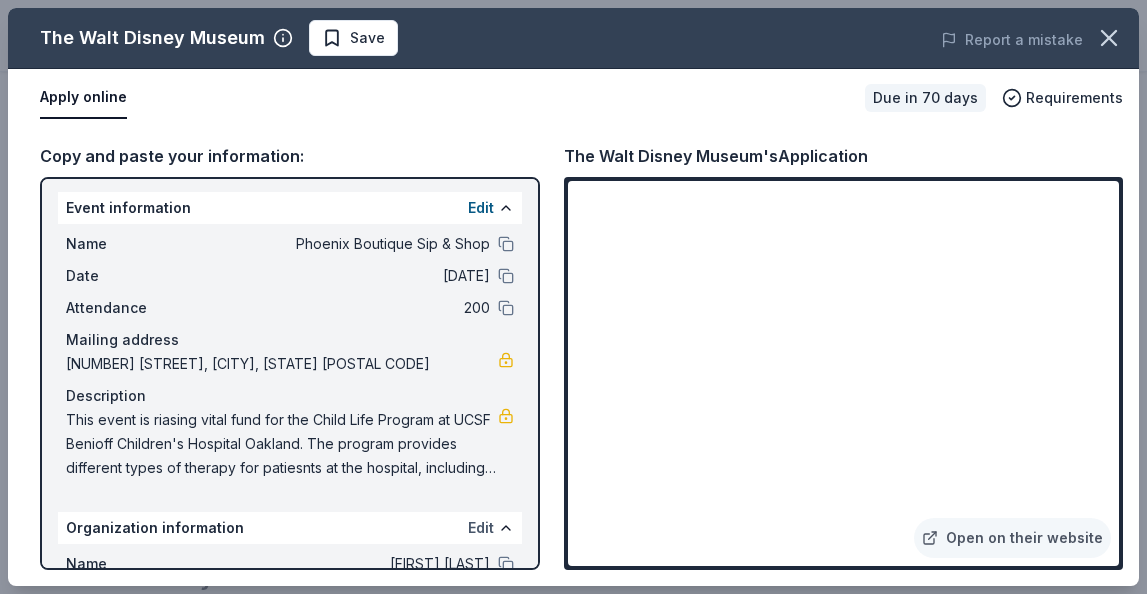 click on "Edit" at bounding box center [481, 528] 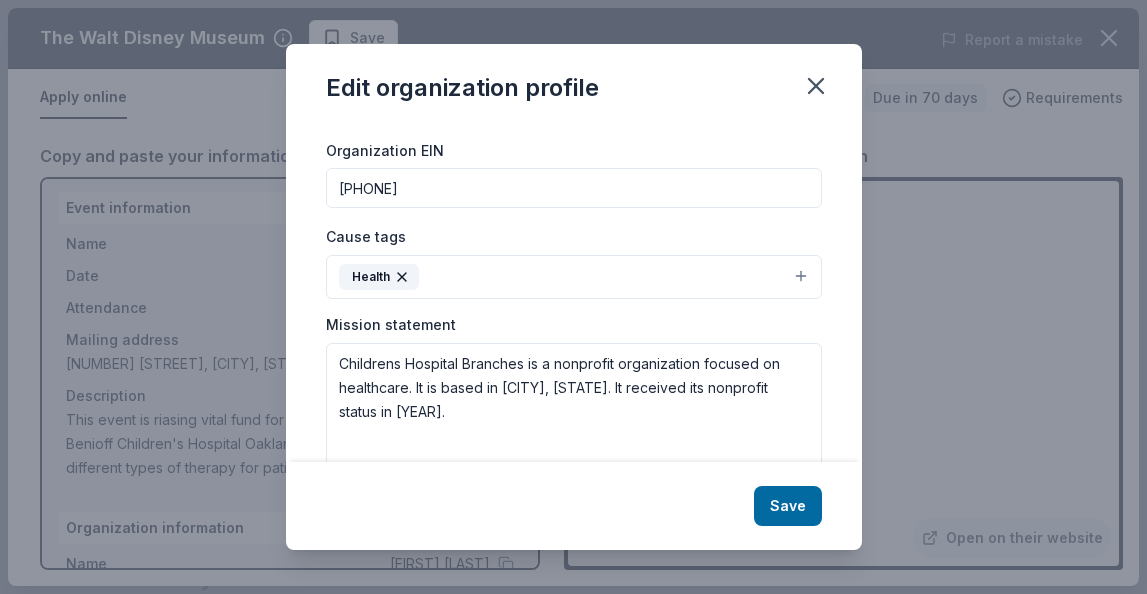 scroll, scrollTop: 320, scrollLeft: 0, axis: vertical 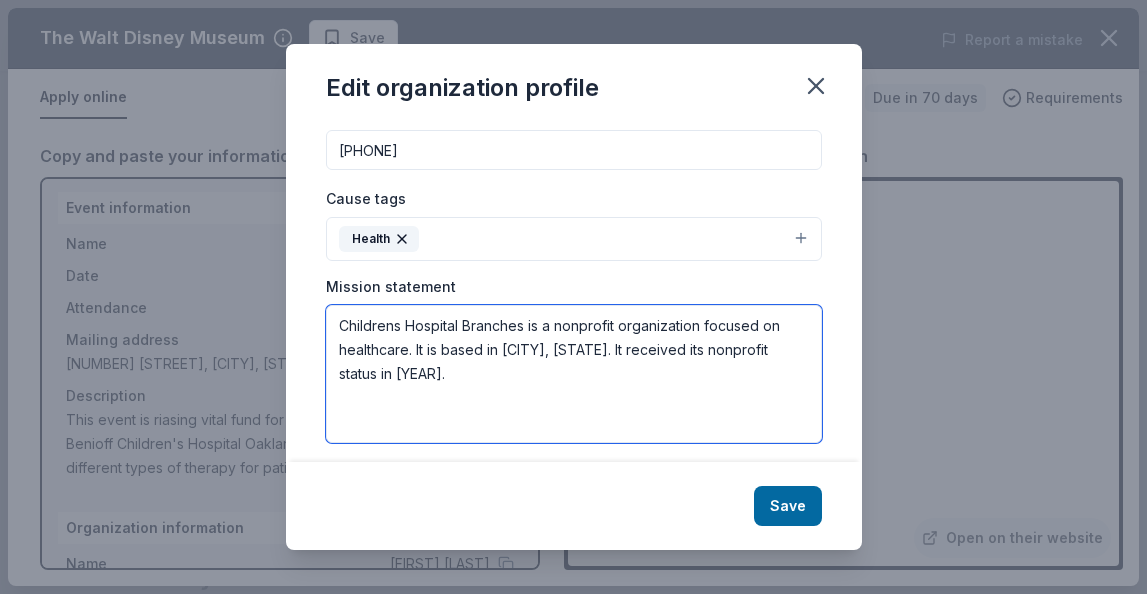drag, startPoint x: 705, startPoint y: 323, endPoint x: 729, endPoint y: 323, distance: 24 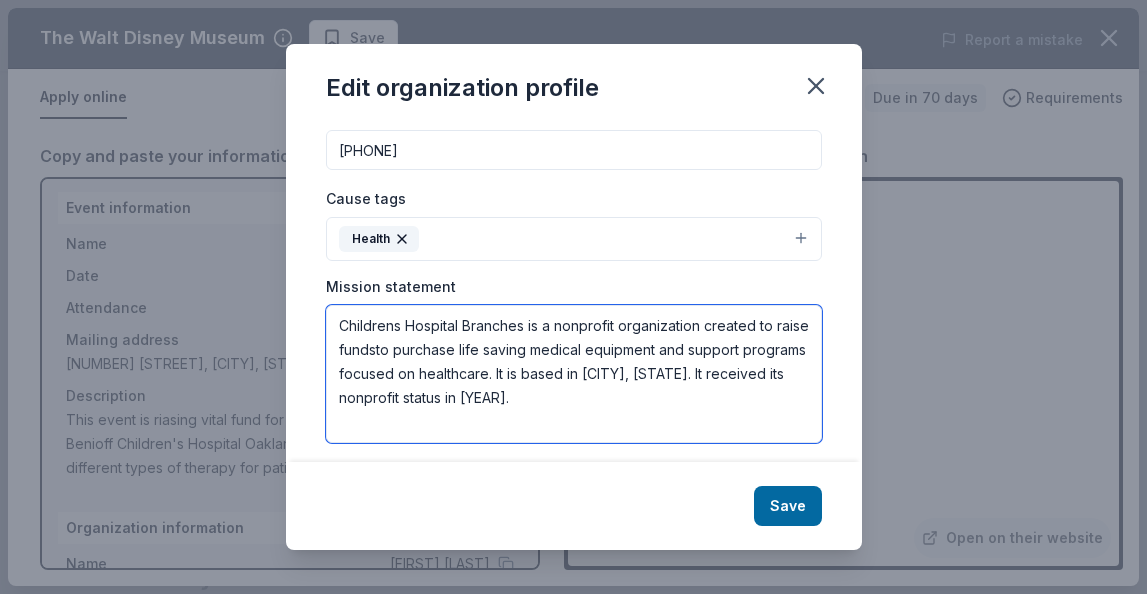 click on "Childrens Hospital Branches is a nonprofit organization created to raise fundsto purchase life saving medical equipment and support programs focused on healthcare. It is based in Oakland, CA. It received its nonprofit status in 1973." at bounding box center [574, 374] 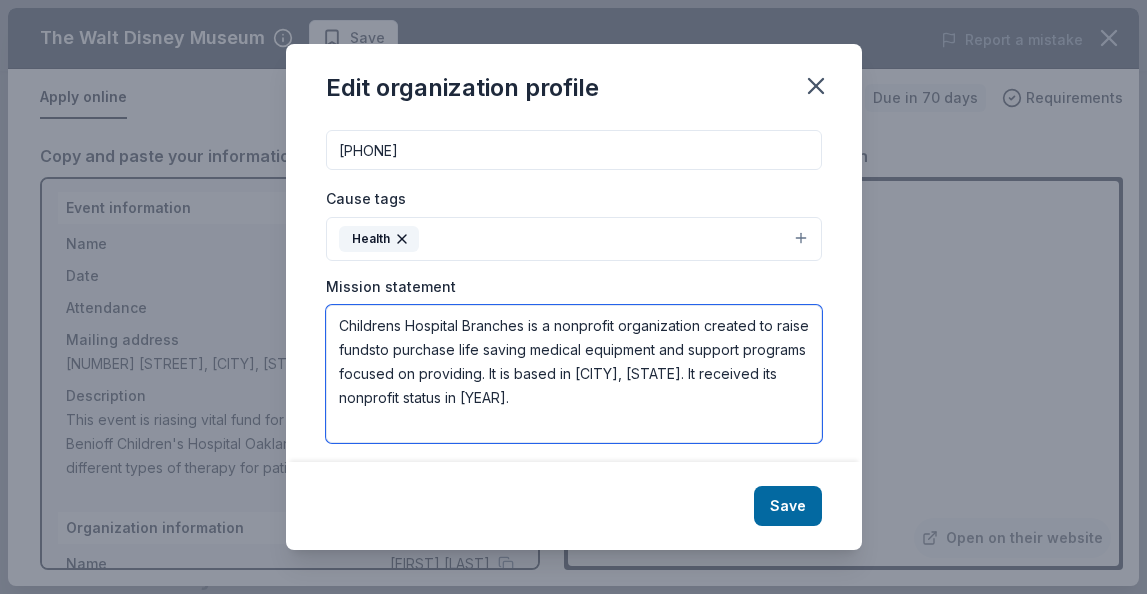 click on "Childrens Hospital Branches is a nonprofit organization created to raise fundsto purchase life saving medical equipment and support programs focused on providing. It is based in Oakland, CA. It received its nonprofit status in 1973." at bounding box center [574, 374] 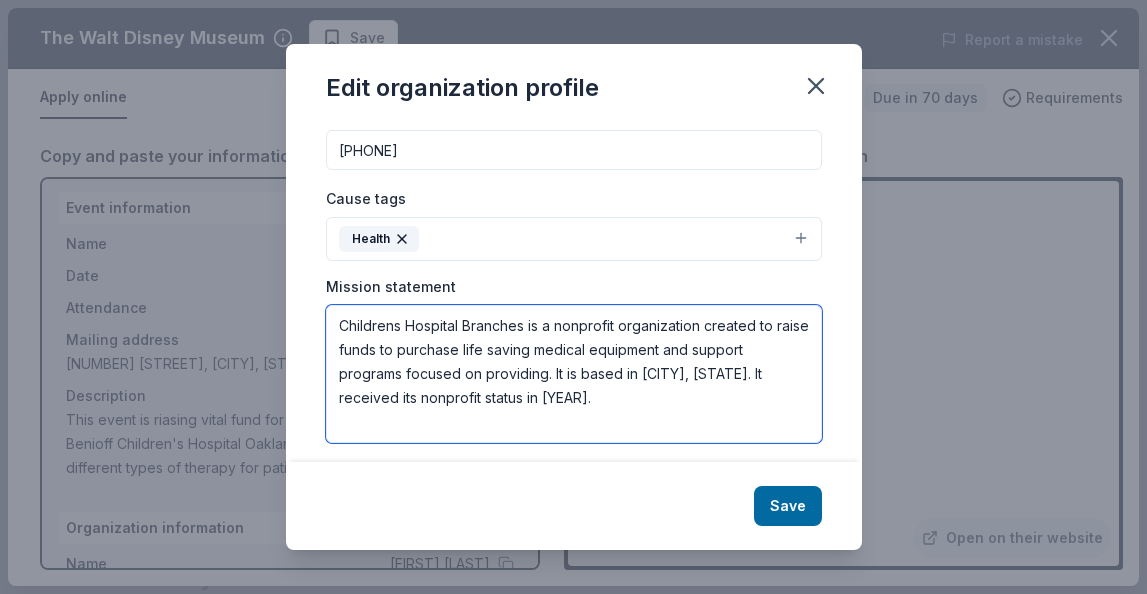 click on "Childrens Hospital Branches is a nonprofit organization created to raise funds to purchase life saving medical equipment and support programs focused on providing. It is based in Oakland, CA. It received its nonprofit status in 1973." at bounding box center [574, 374] 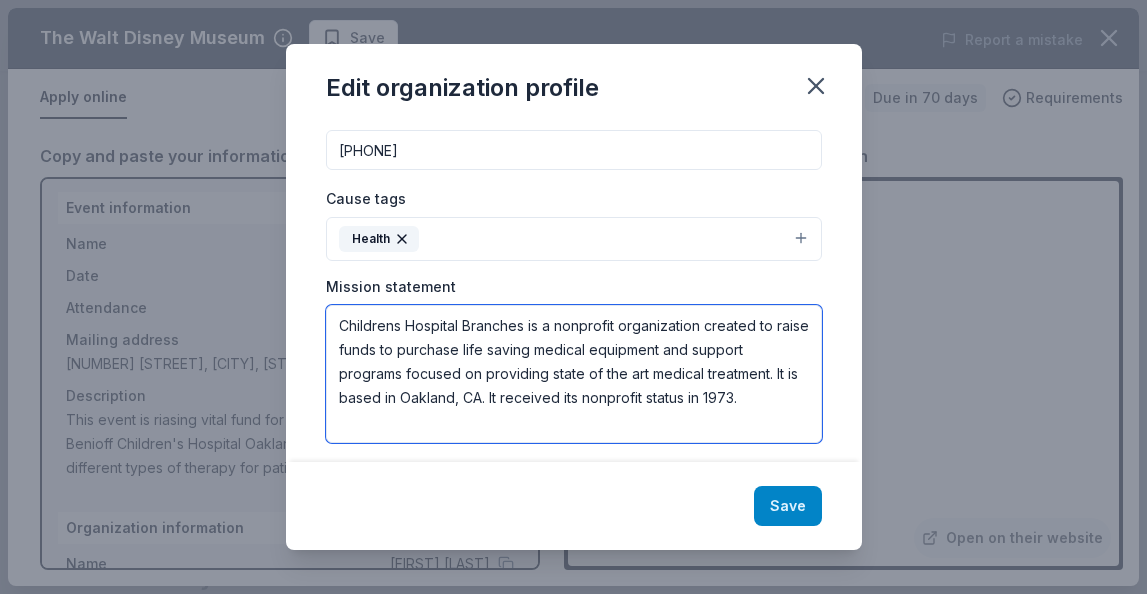 type on "Childrens Hospital Branches is a nonprofit organization created to raise funds to purchase life saving medical equipment and support programs focused on providing state of the art medical treatment. It is based in Oakland, CA. It received its nonprofit status in 1973." 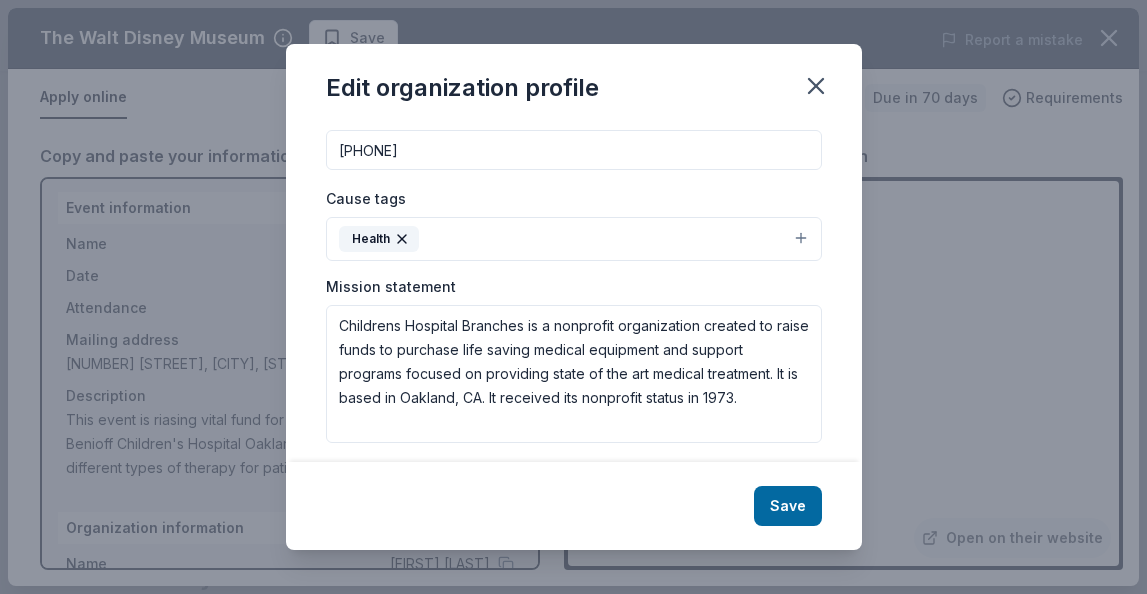 click on "Save" at bounding box center [788, 506] 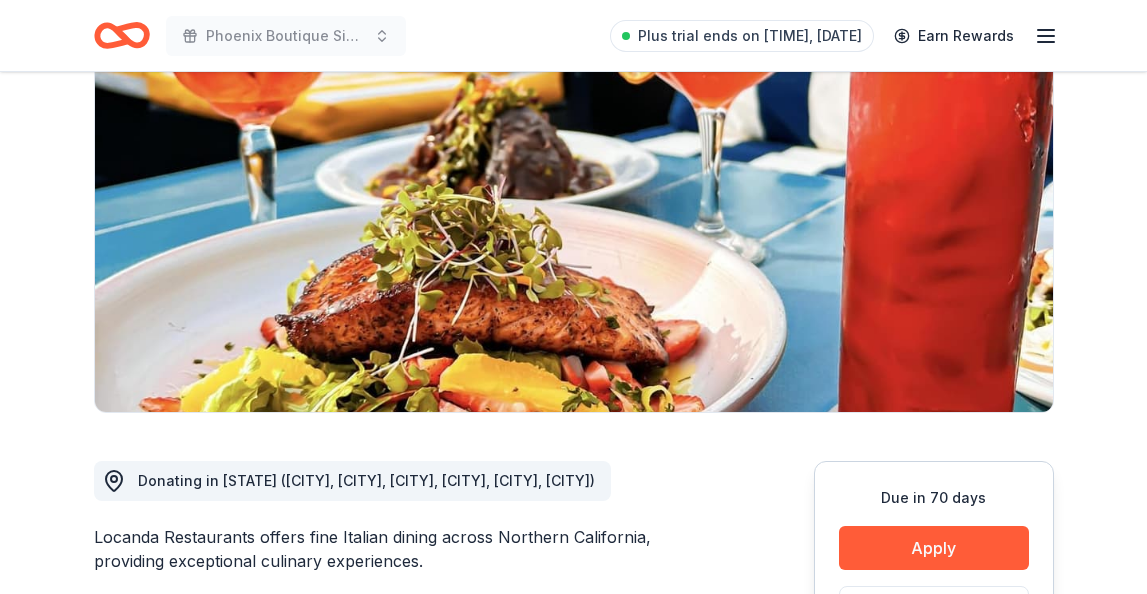 scroll, scrollTop: 230, scrollLeft: 0, axis: vertical 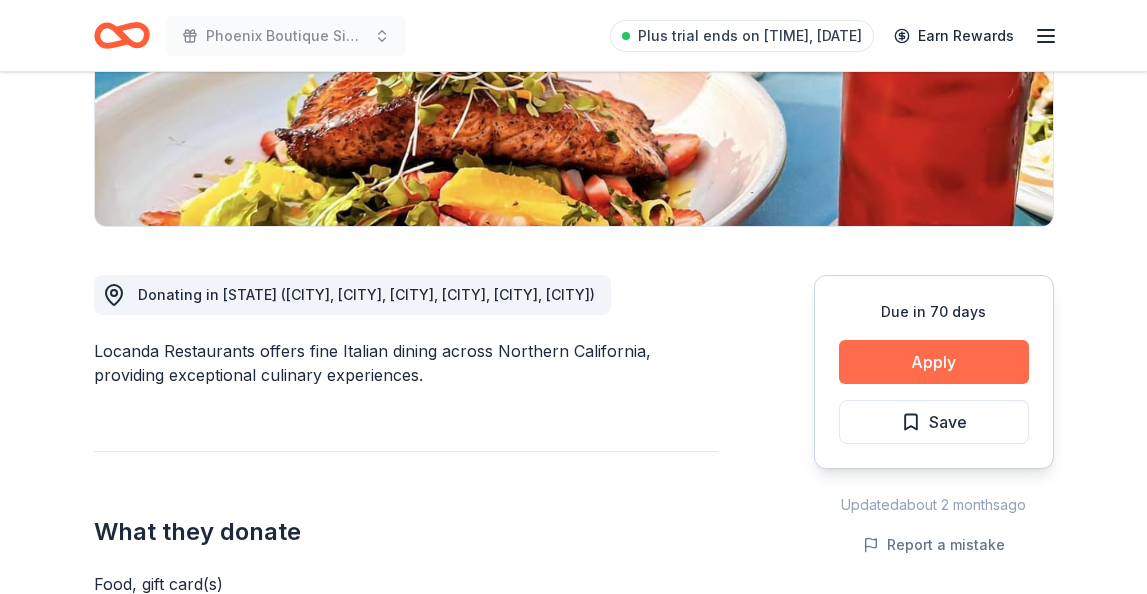 click on "Apply" at bounding box center (934, 362) 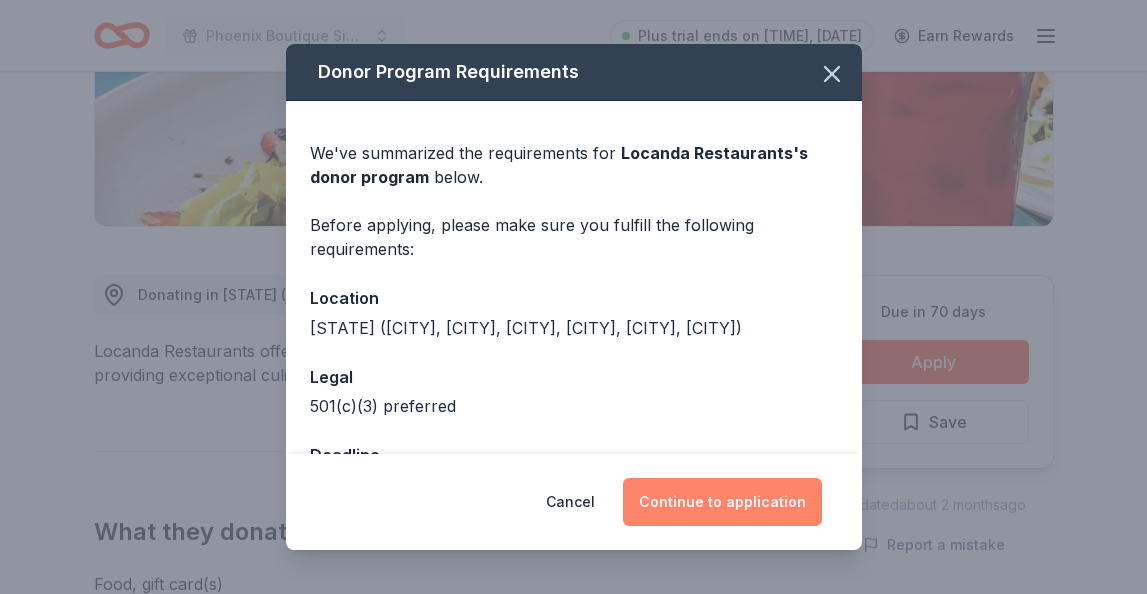 click on "Continue to application" at bounding box center (722, 502) 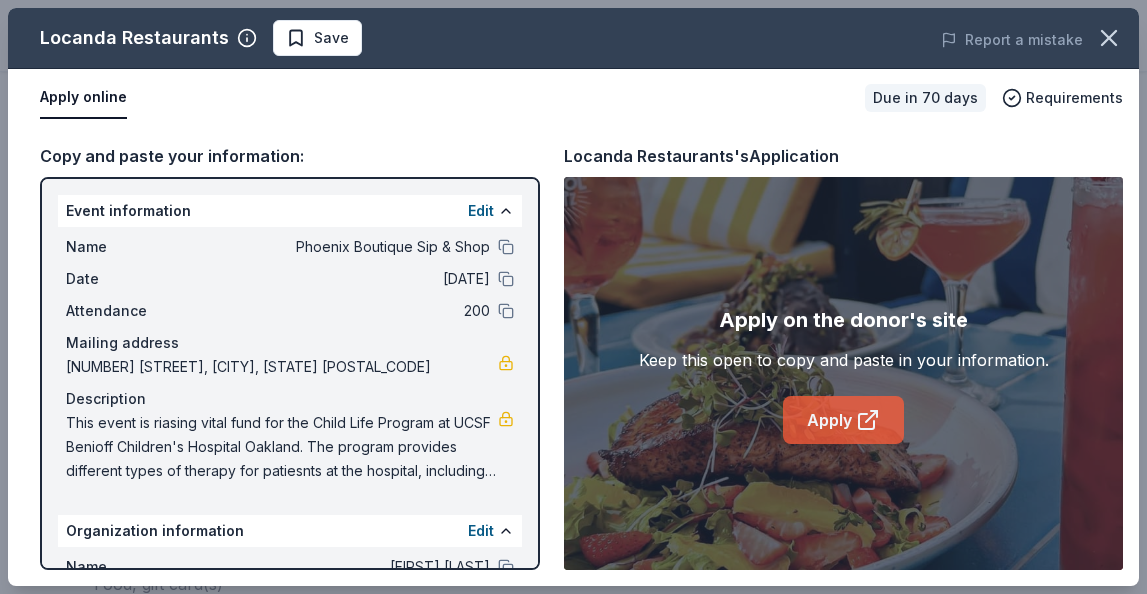 click on "Apply" at bounding box center [843, 420] 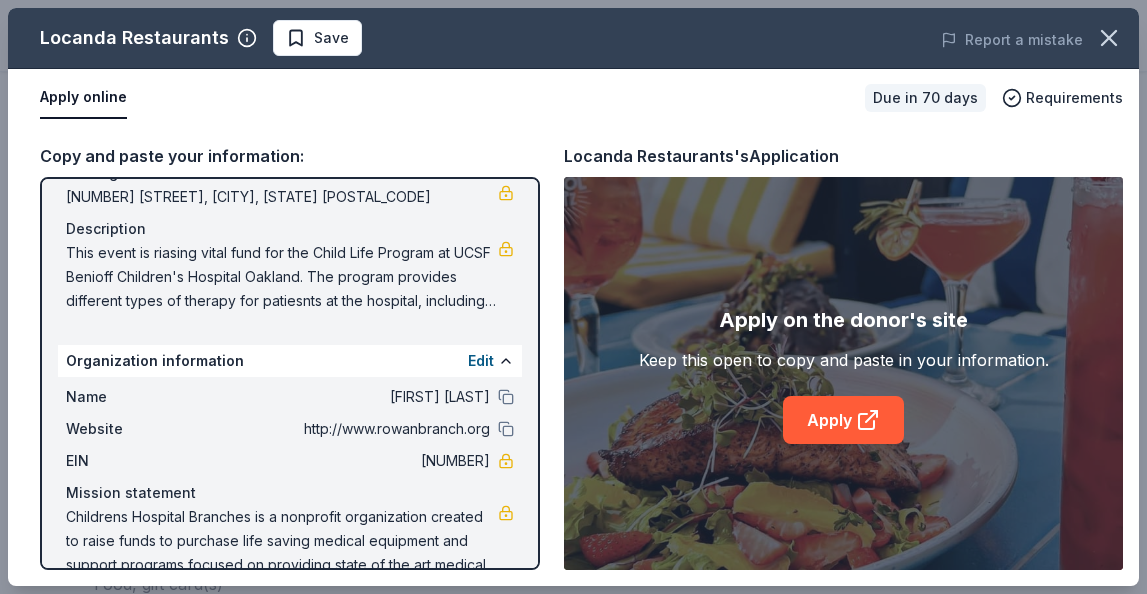 scroll, scrollTop: 103, scrollLeft: 0, axis: vertical 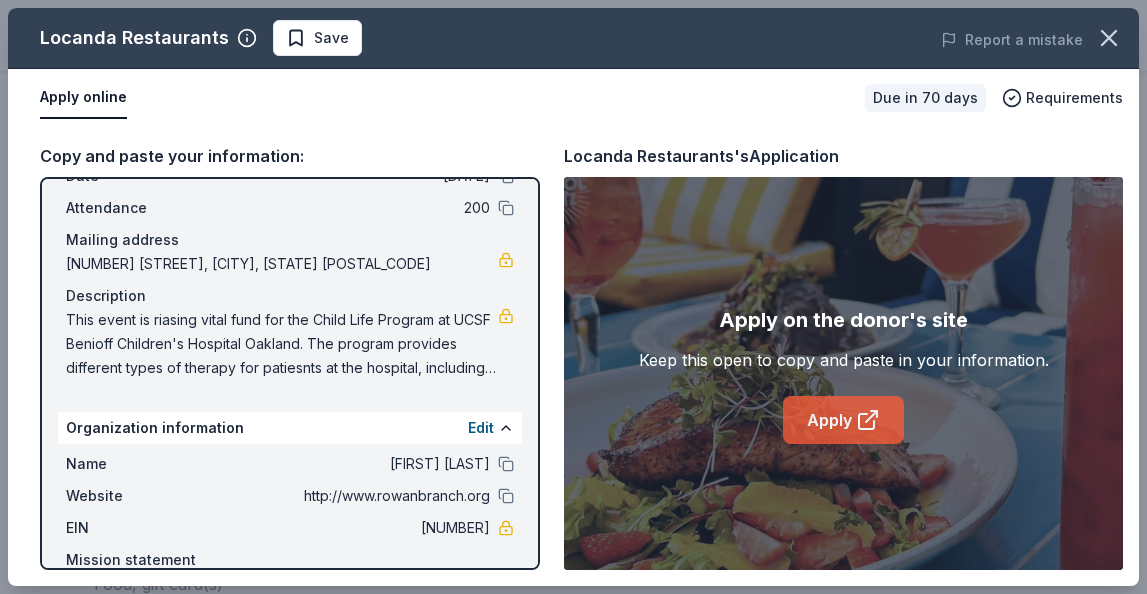 click on "Apply" at bounding box center (843, 420) 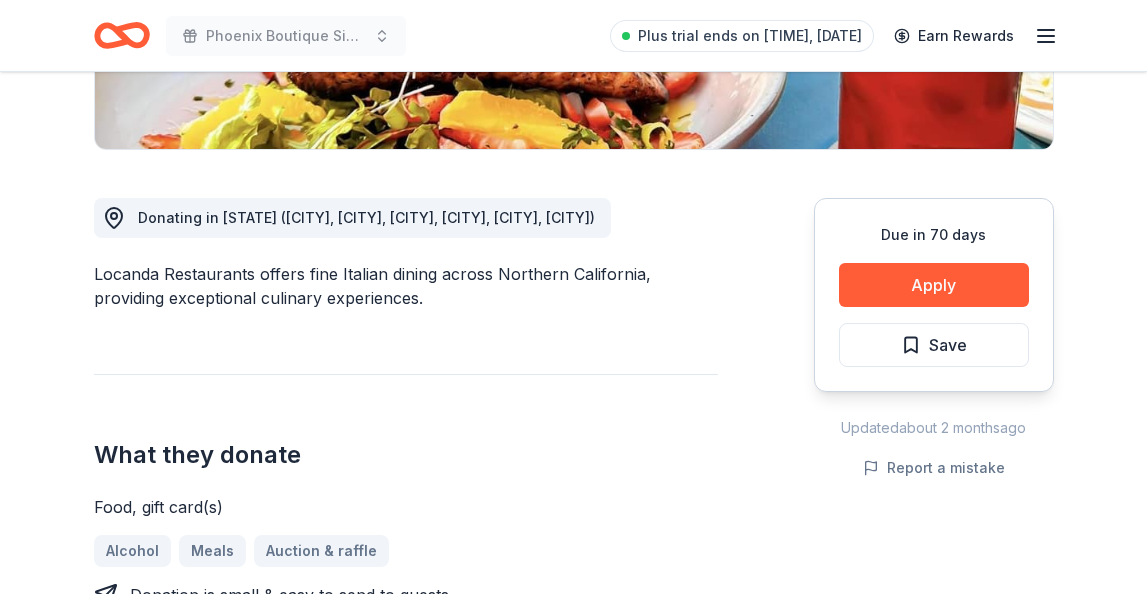scroll, scrollTop: 460, scrollLeft: 0, axis: vertical 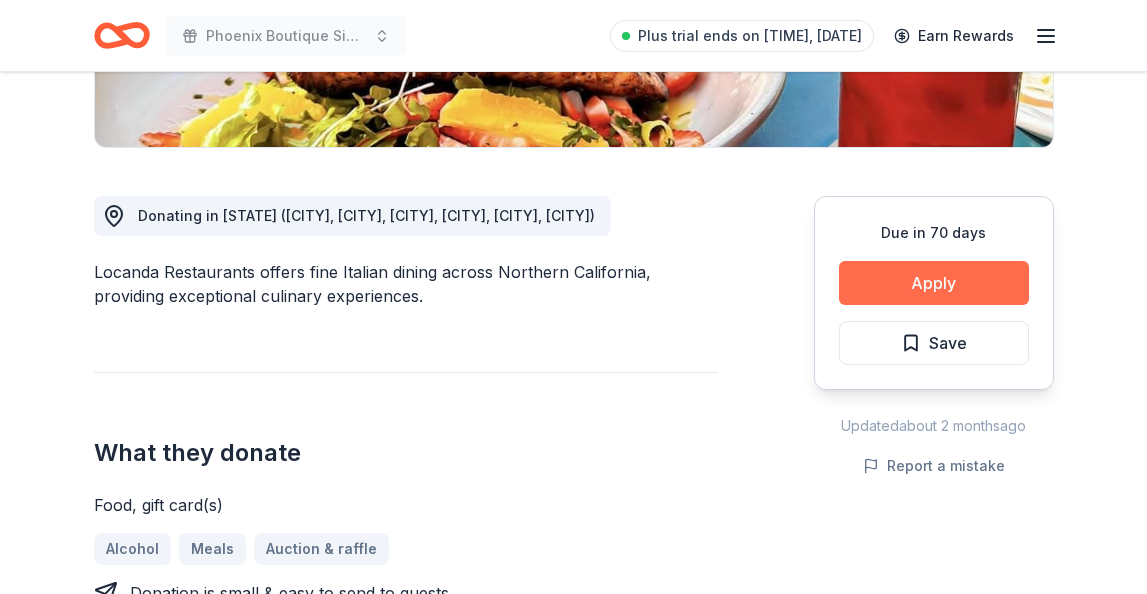 click on "Apply" at bounding box center (934, 283) 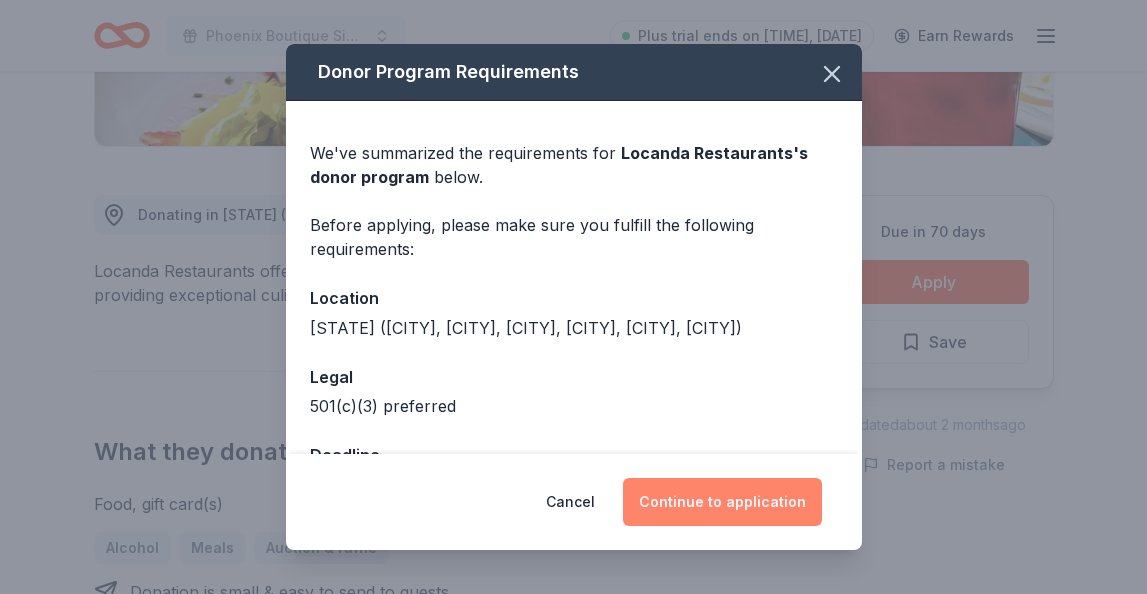 click on "Continue to application" at bounding box center (722, 502) 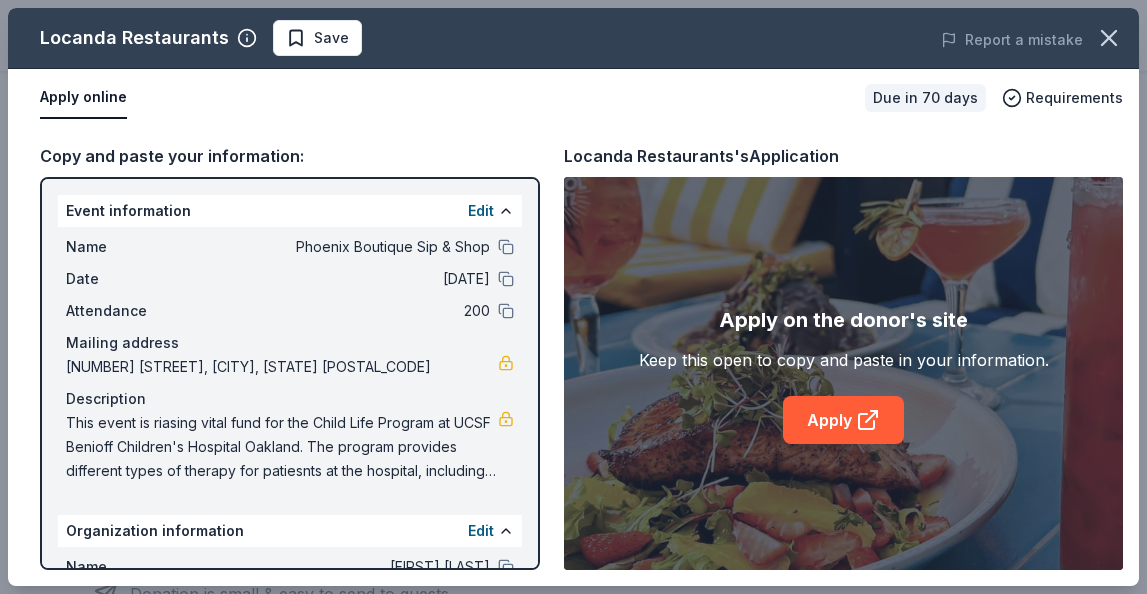 scroll, scrollTop: 203, scrollLeft: 0, axis: vertical 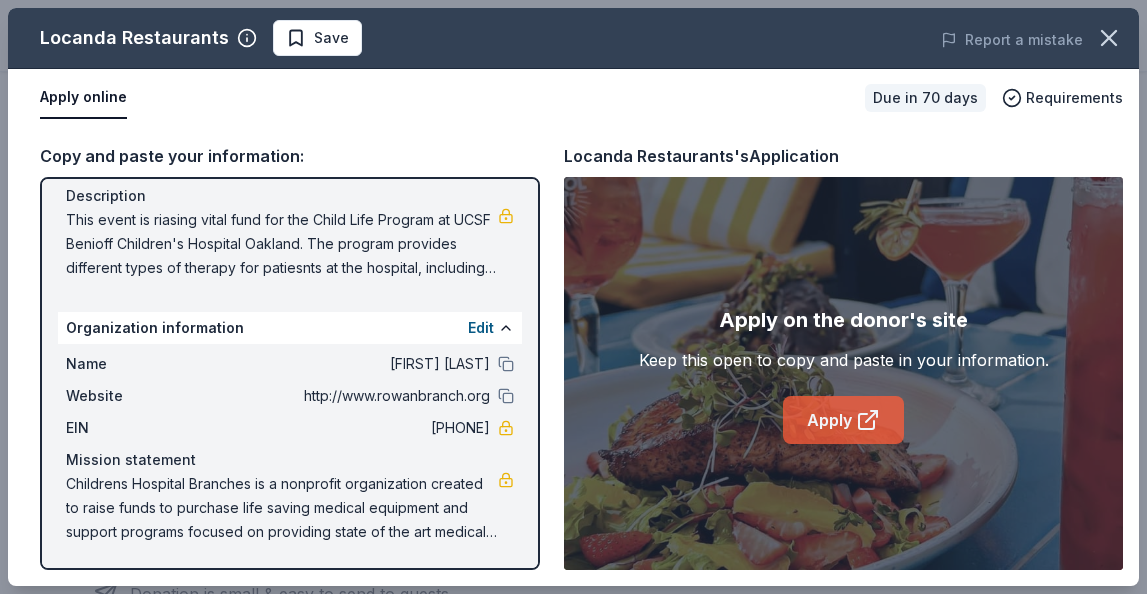click on "Apply" at bounding box center (843, 420) 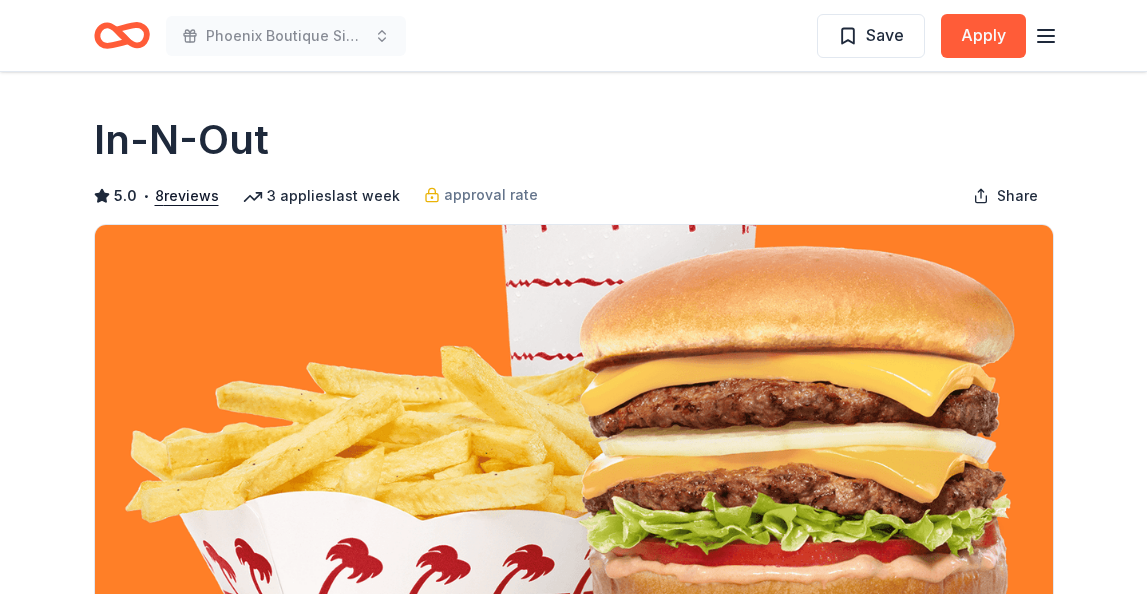 scroll, scrollTop: 12, scrollLeft: 0, axis: vertical 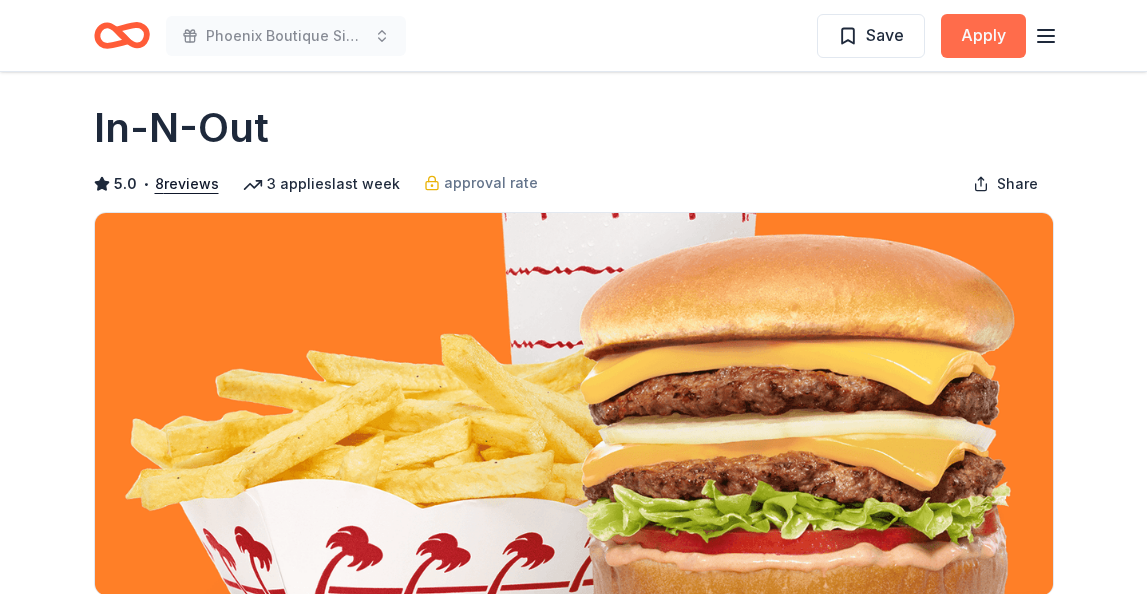 click on "Apply" at bounding box center (983, 36) 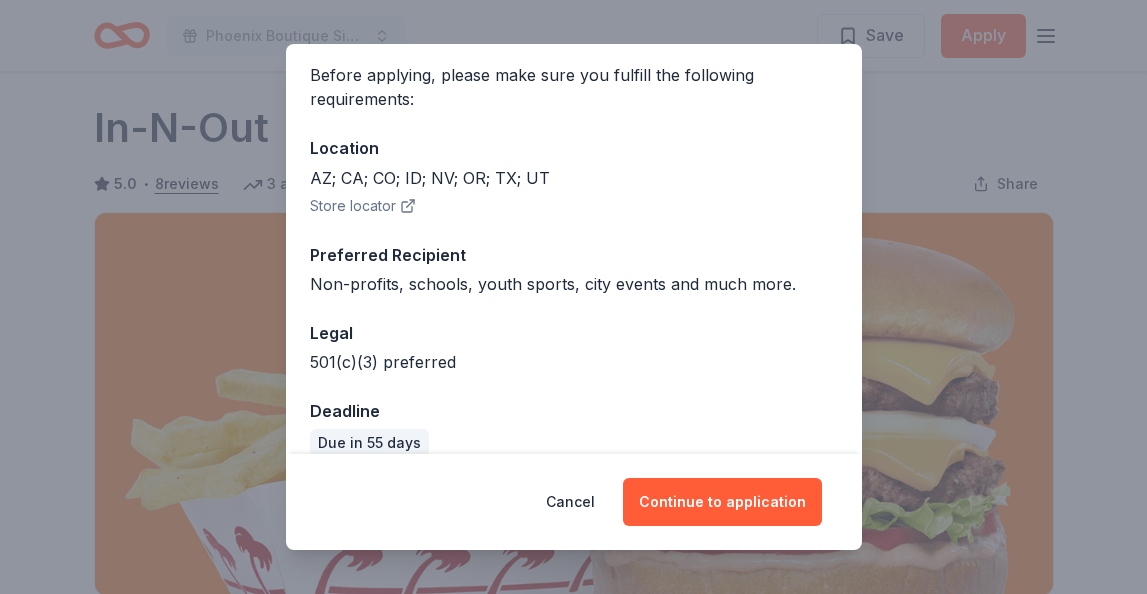 scroll, scrollTop: 154, scrollLeft: 0, axis: vertical 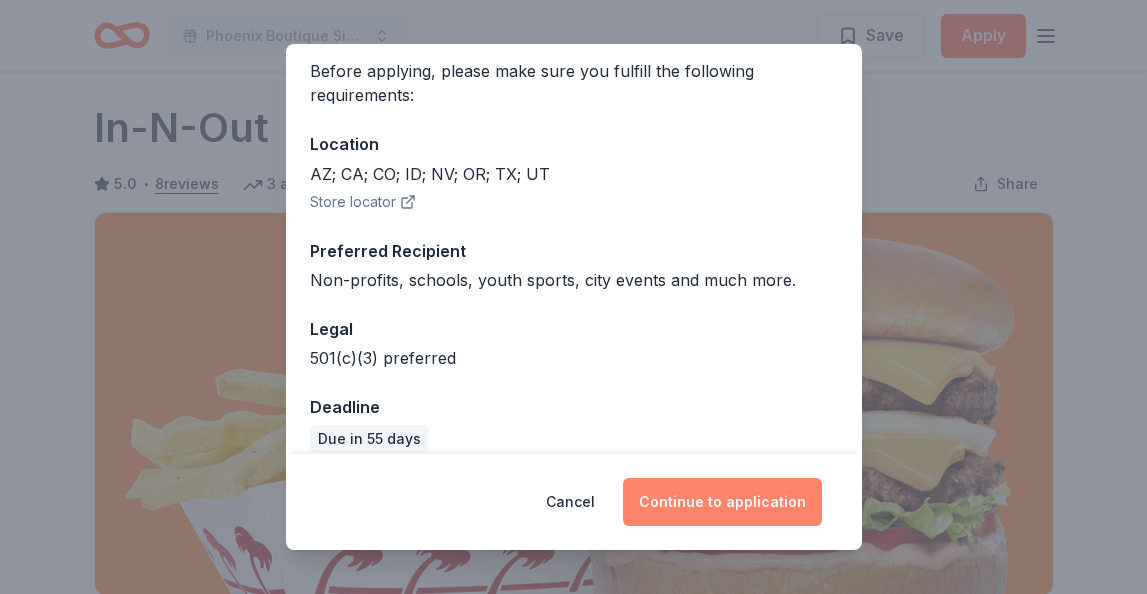 click on "Continue to application" at bounding box center (722, 502) 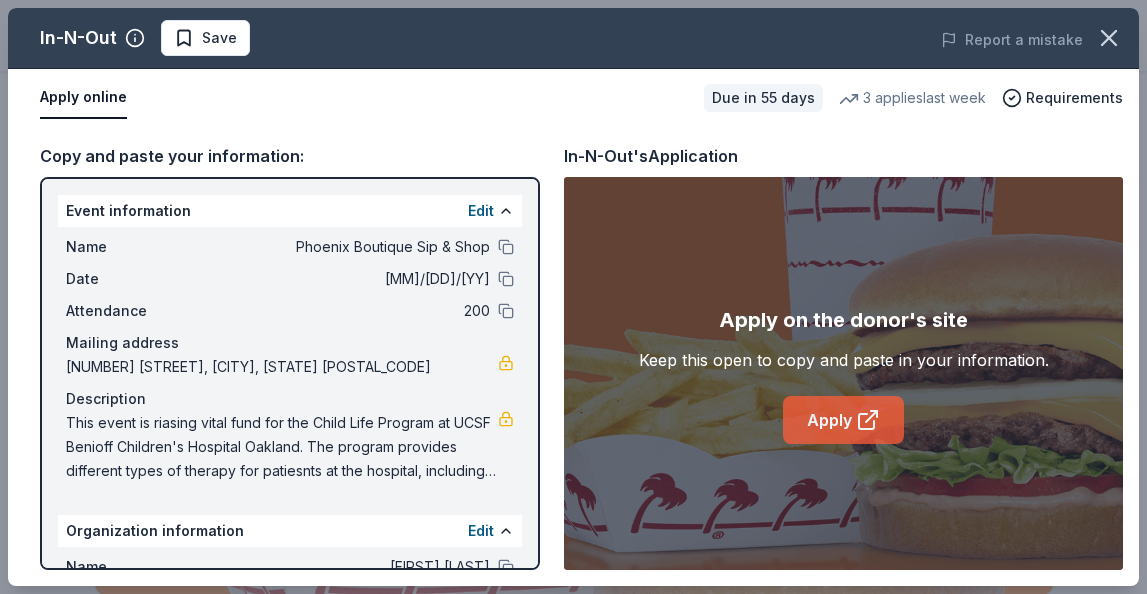 click on "Apply" at bounding box center (843, 420) 